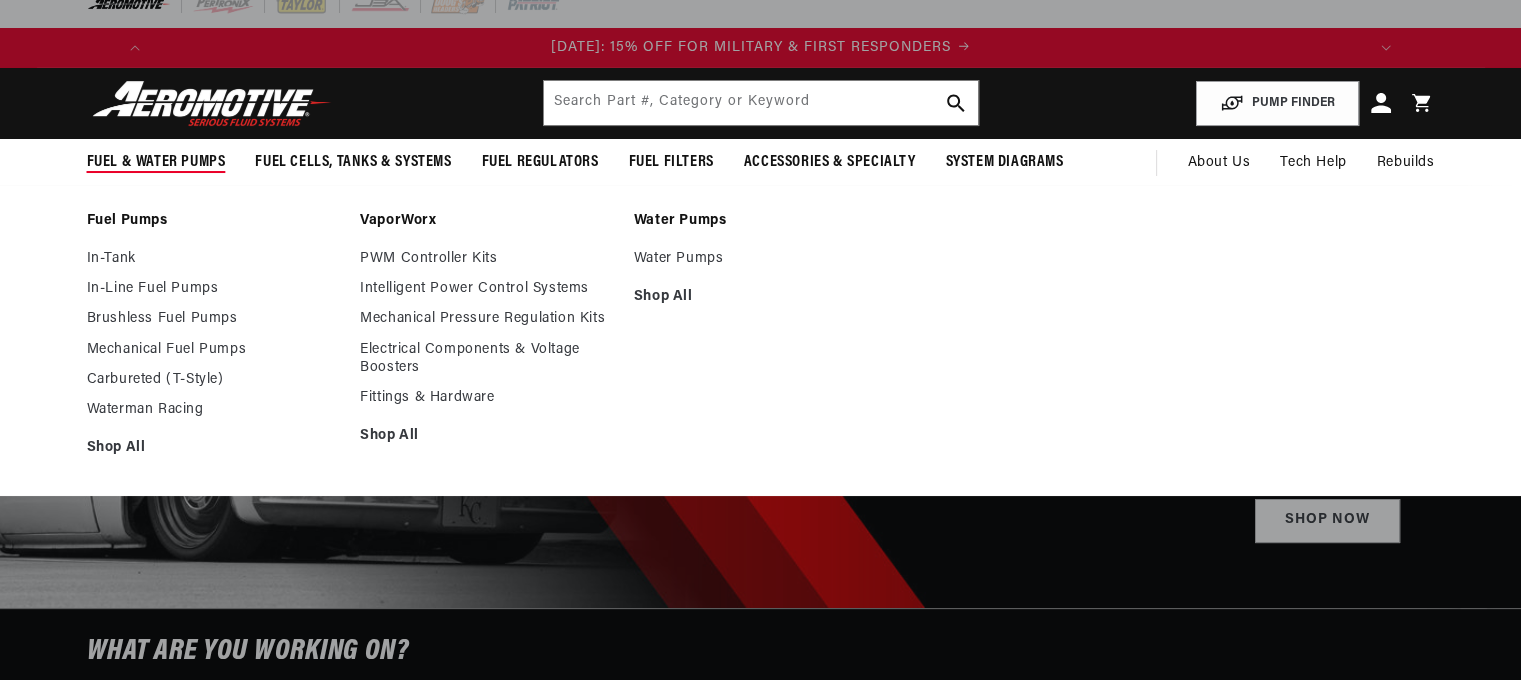 scroll, scrollTop: 66, scrollLeft: 0, axis: vertical 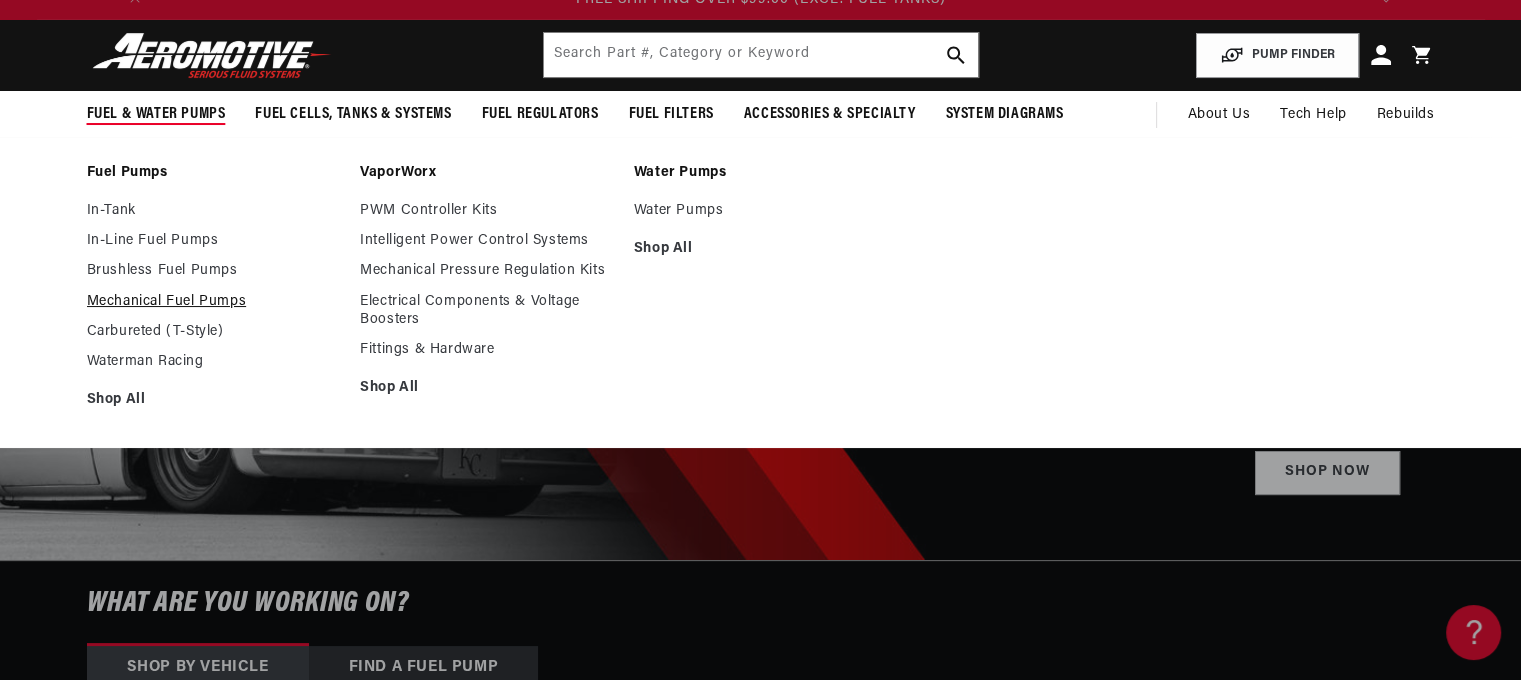 click on "Mechanical Fuel Pumps" at bounding box center (214, 302) 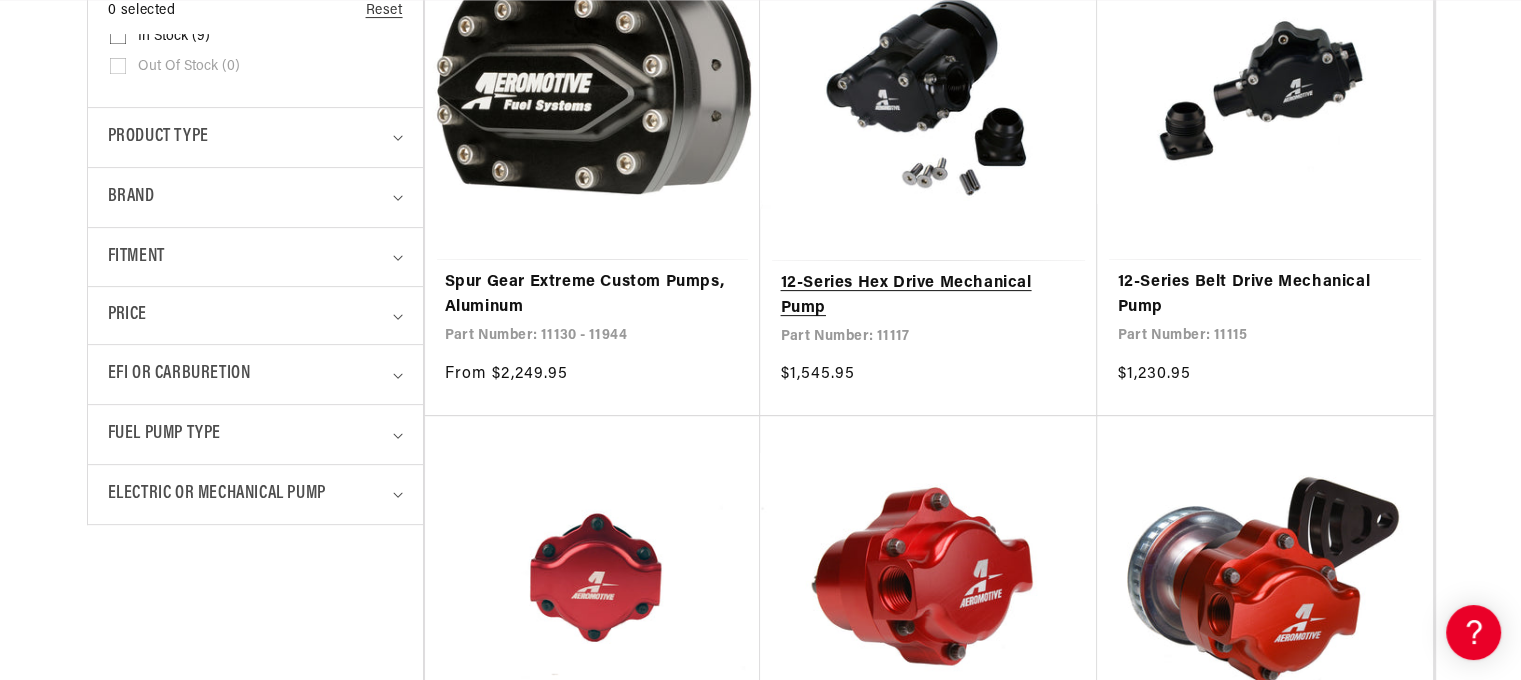 scroll, scrollTop: 600, scrollLeft: 0, axis: vertical 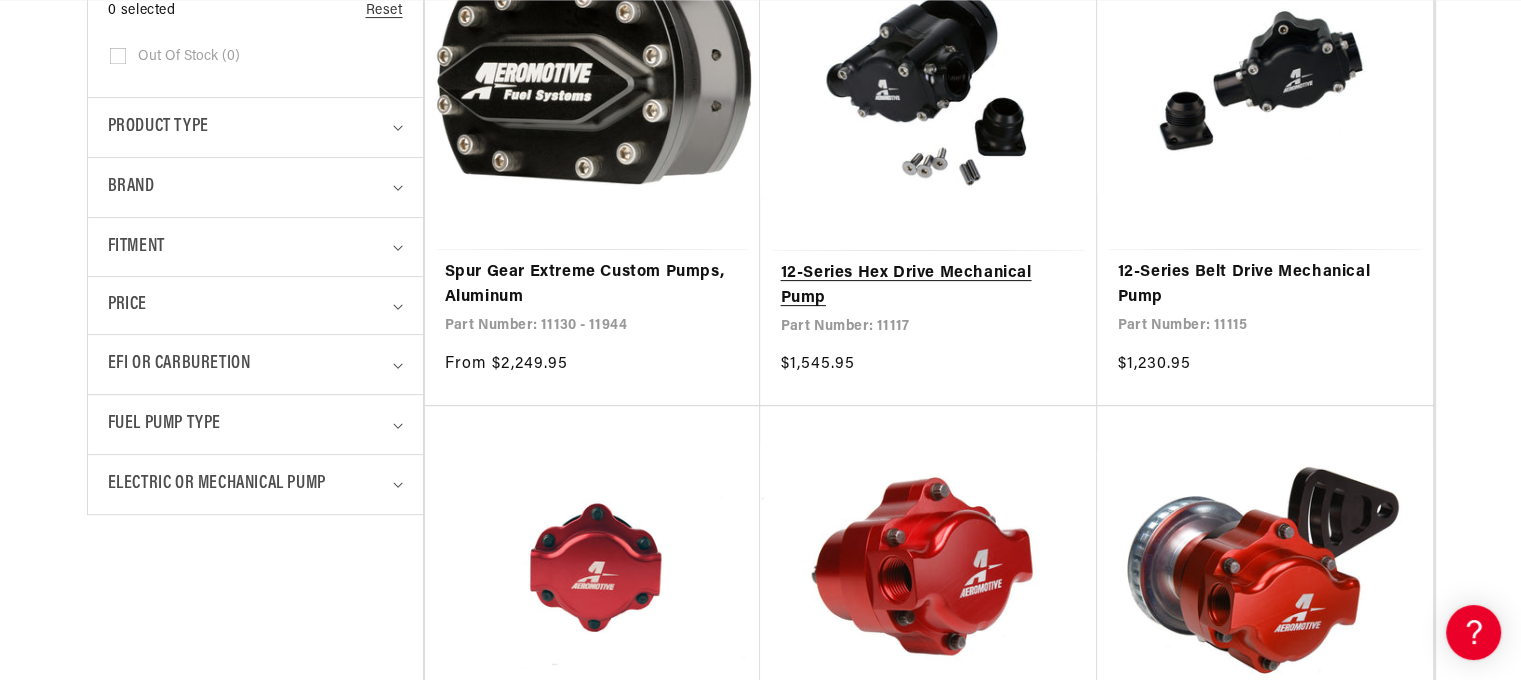 click on "12-Series Hex Drive Mechanical Pump" at bounding box center (928, 286) 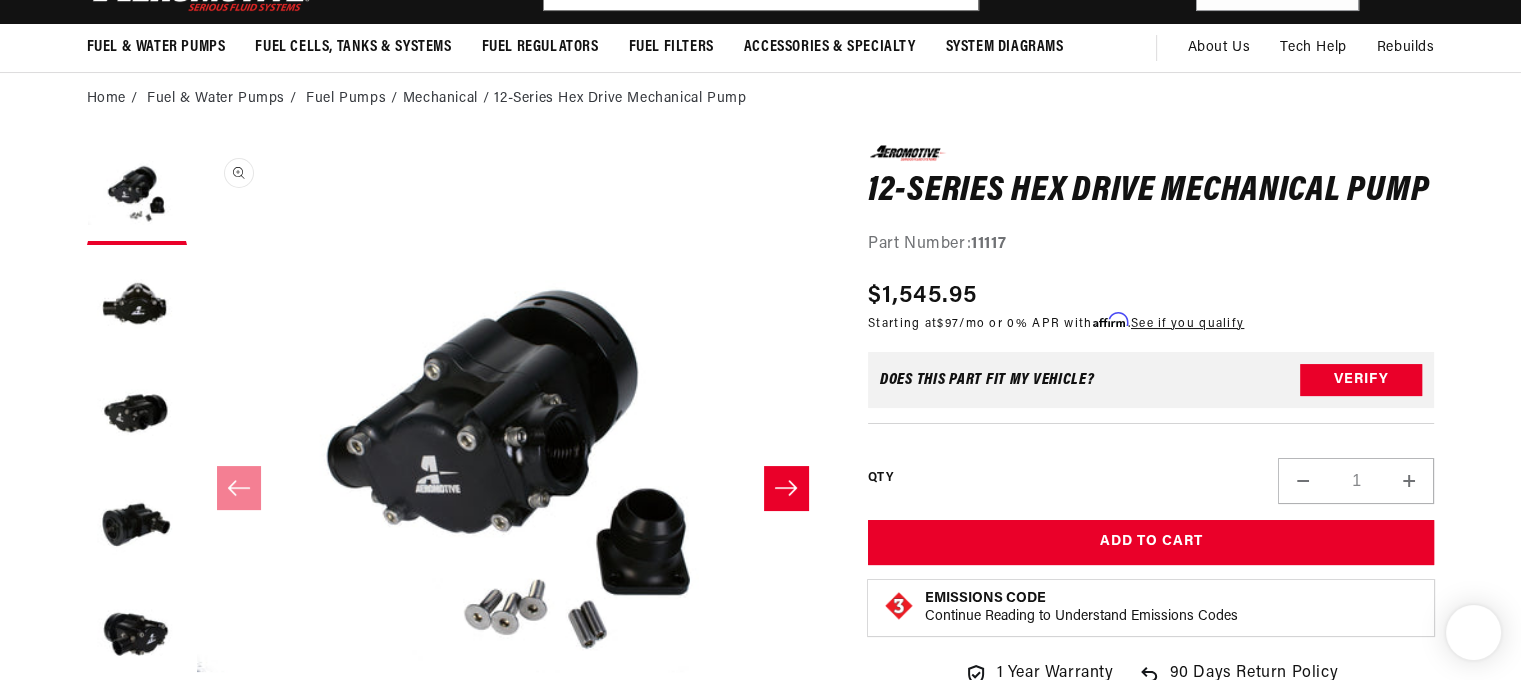 scroll, scrollTop: 266, scrollLeft: 0, axis: vertical 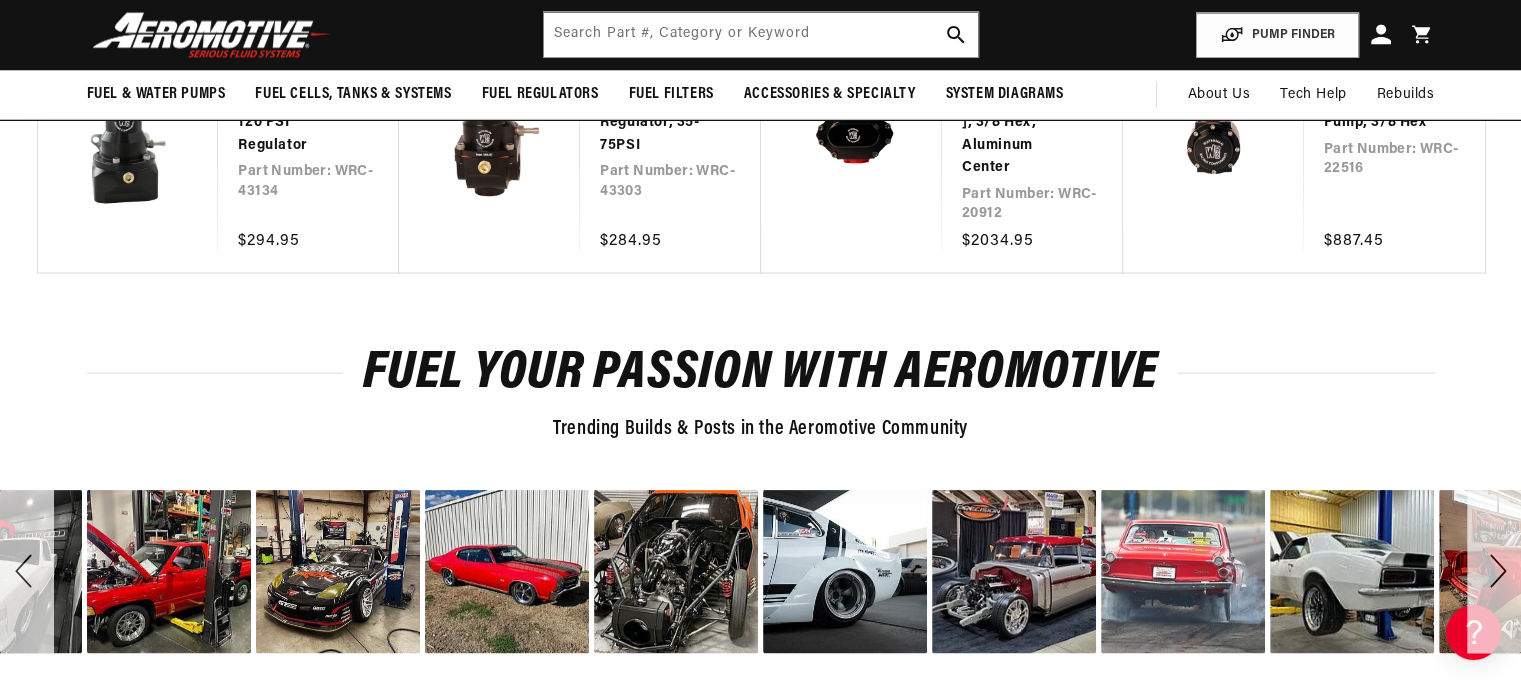 click on "12 GPM Dual Fuel Rail Fuel Injected" at bounding box center (269, -934) 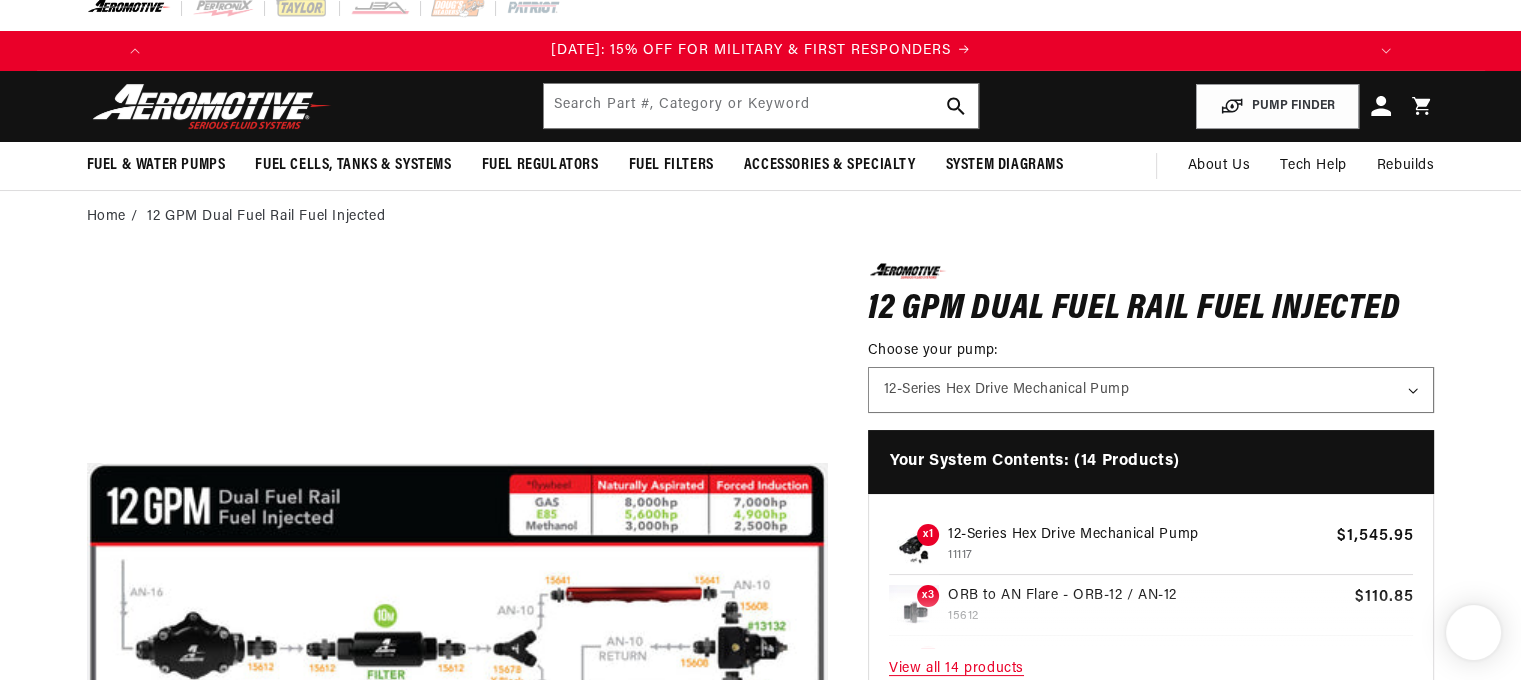 scroll, scrollTop: 100, scrollLeft: 0, axis: vertical 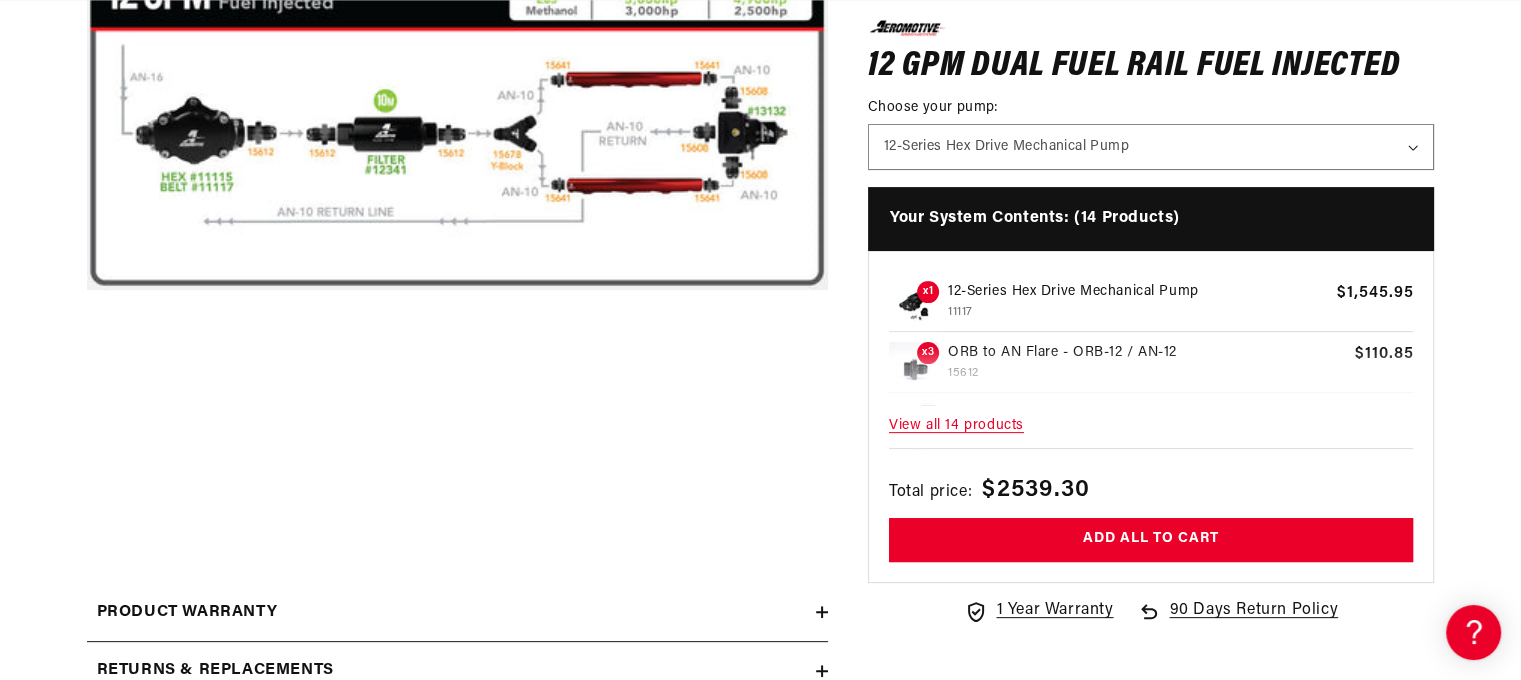 click on "Skip to content
Your cart
Your cart is empty
Loading...
You may also like
Subtotal (0 items)
$0.00 USD
Checkout
One or more of the items in your cart is a recurring or deferred purchase. By continuing, I agree to the  cancellation policy  and authorize you to charge my payment method at the prices, frequency and dates listed on this page until my order is fulfilled or I cancel, if permitted." at bounding box center [760, -190] 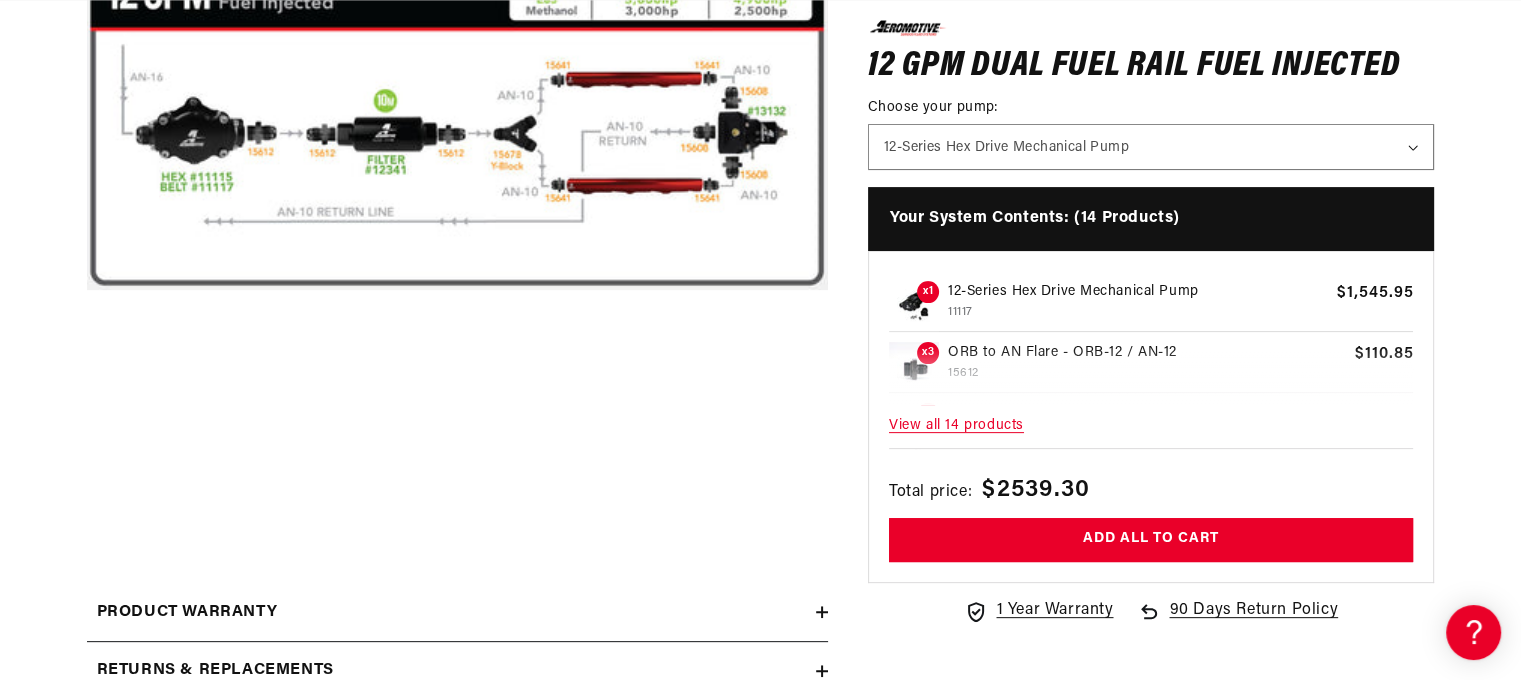 scroll, scrollTop: 0, scrollLeft: 2501, axis: horizontal 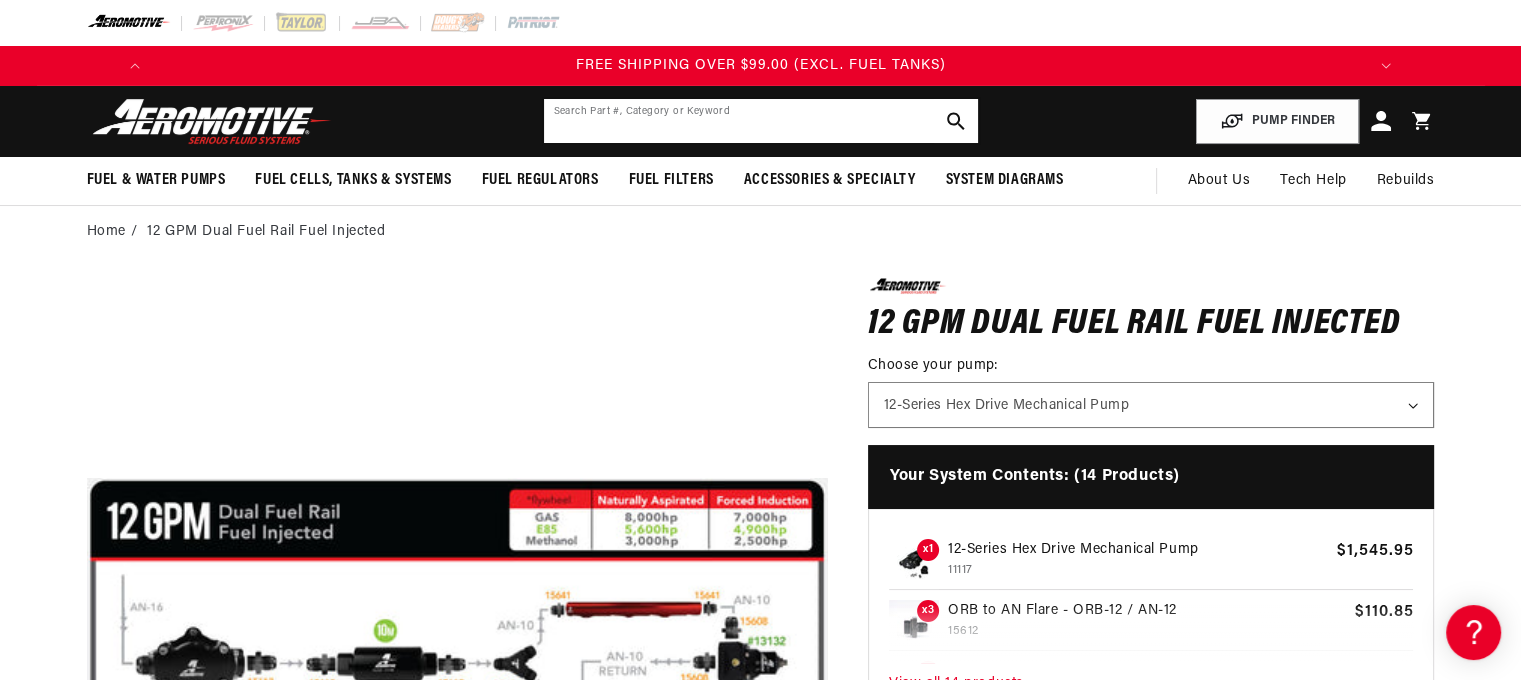 click 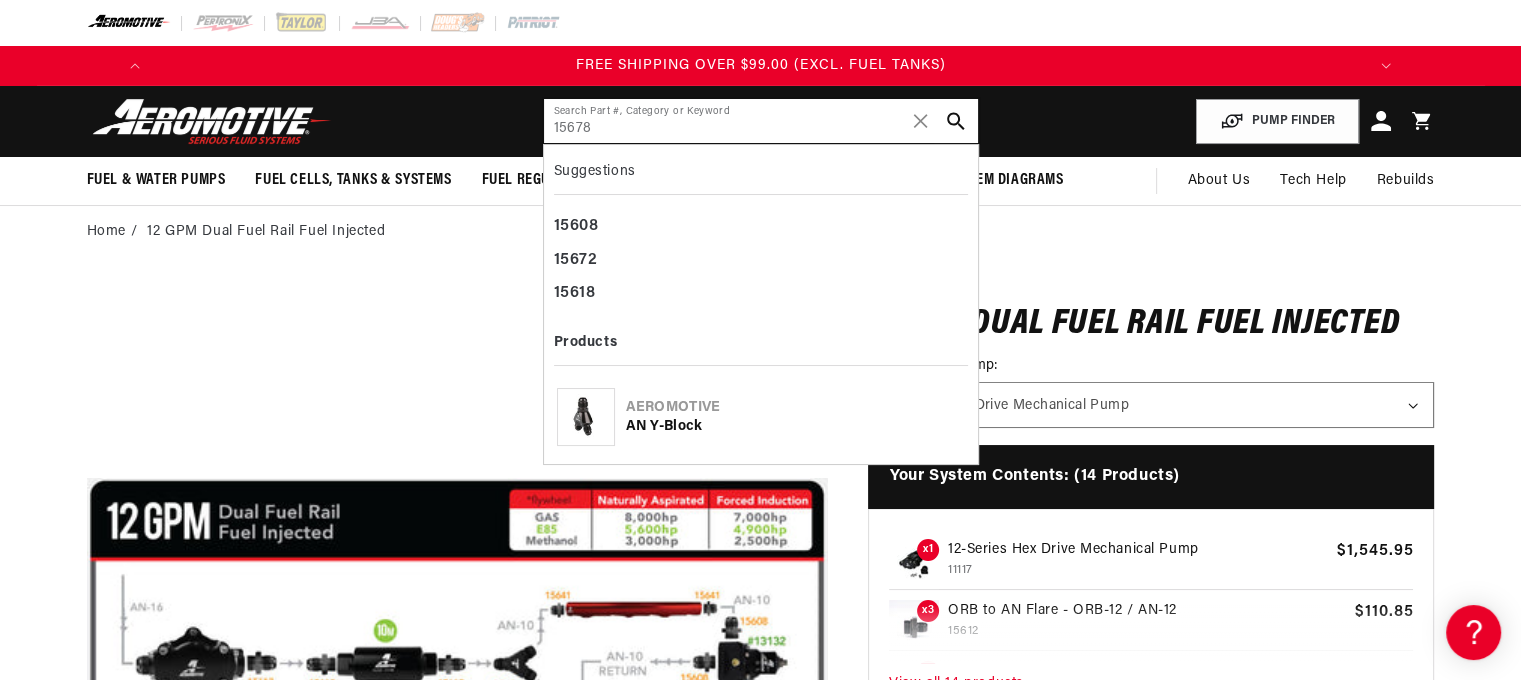 type on "15678" 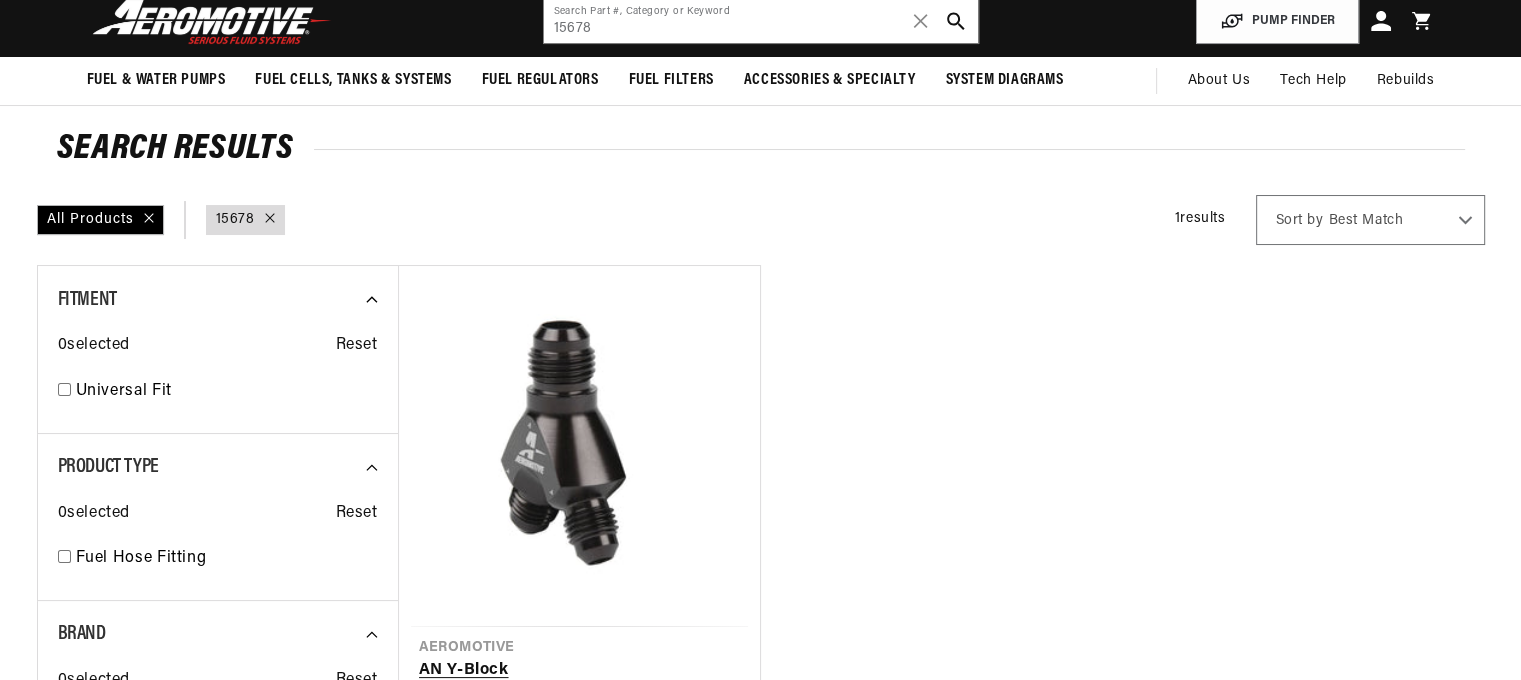 scroll, scrollTop: 200, scrollLeft: 0, axis: vertical 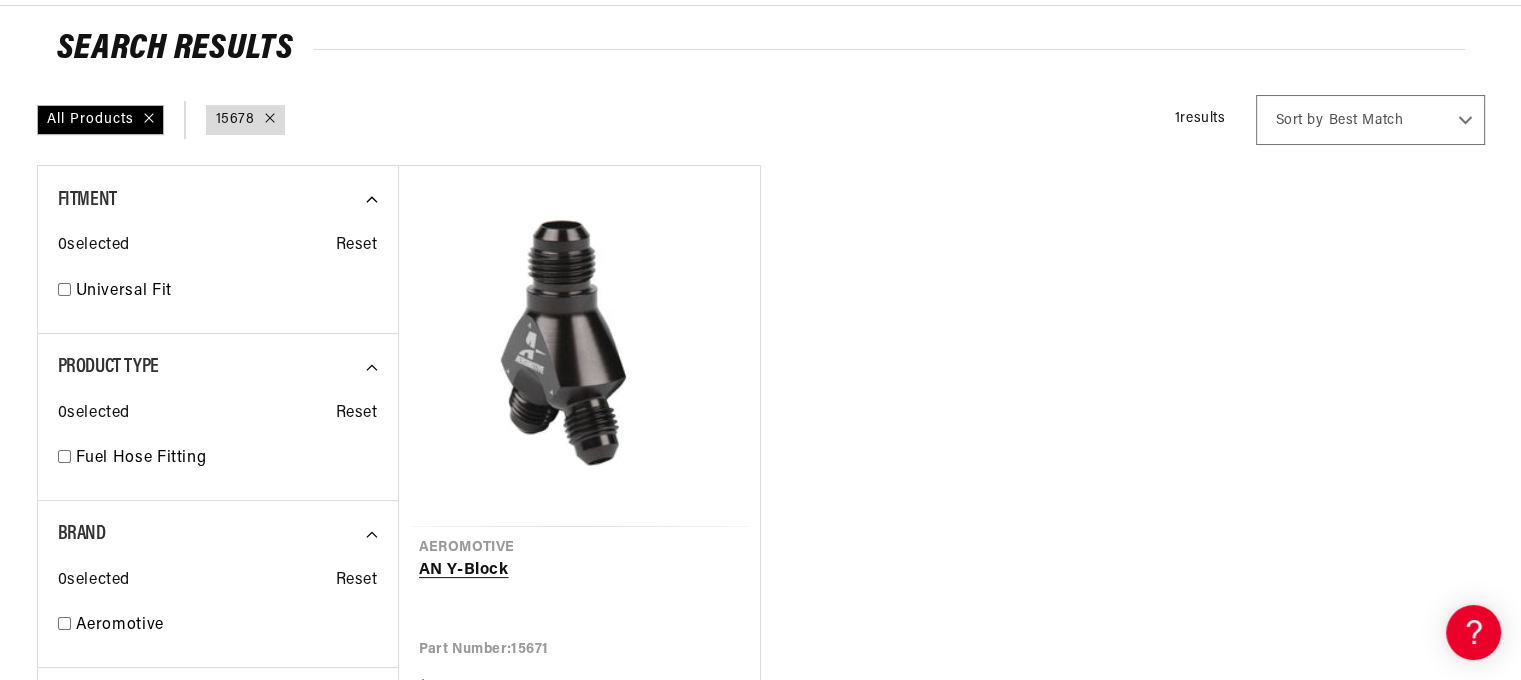 click on "AN Y-Block" at bounding box center (579, 571) 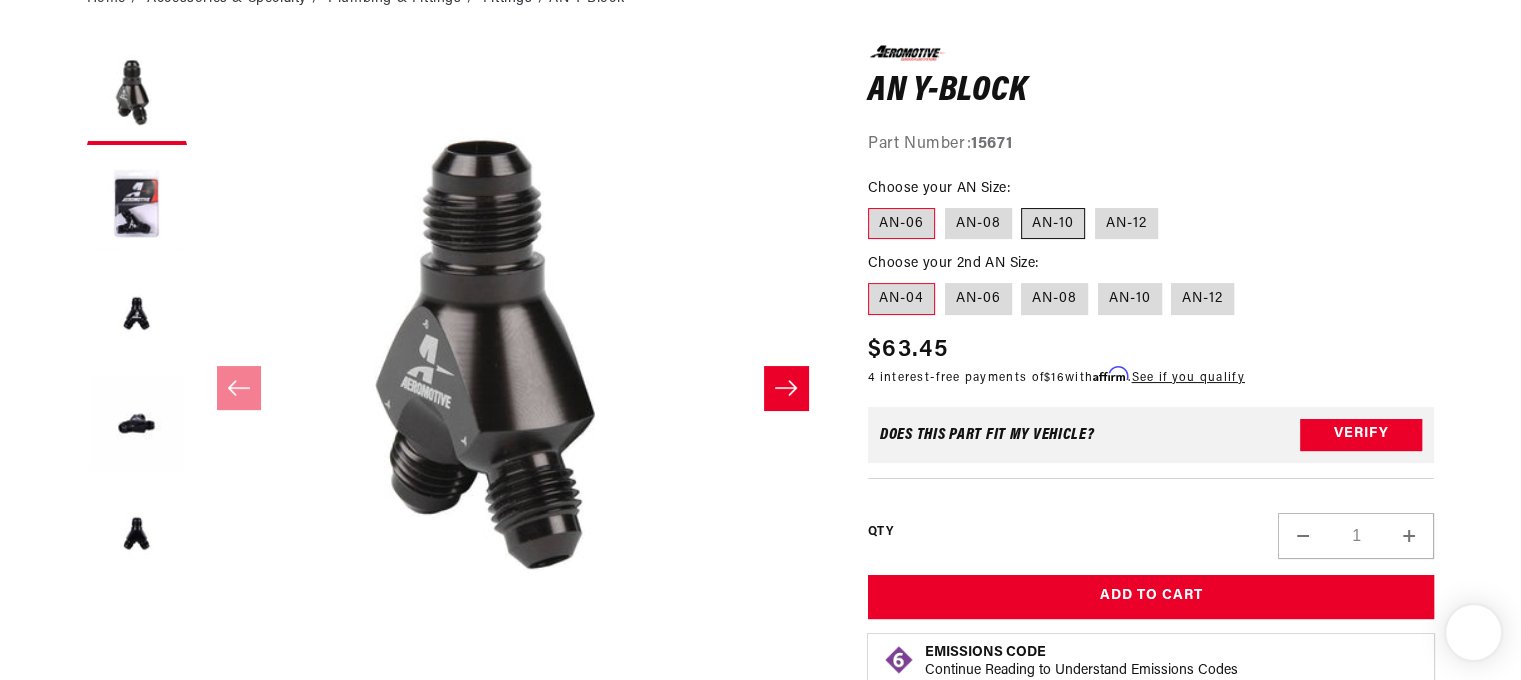 scroll, scrollTop: 233, scrollLeft: 0, axis: vertical 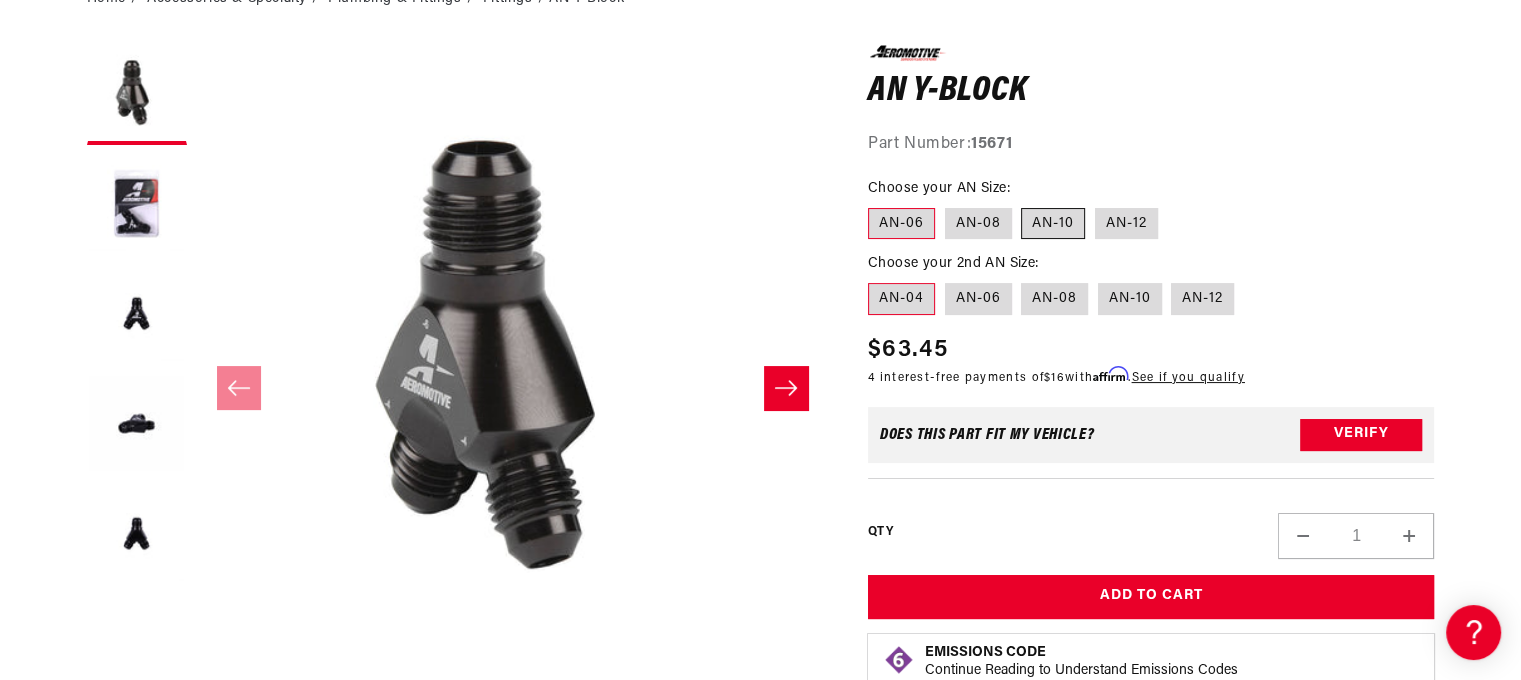 click on "AN-10" at bounding box center (1053, 224) 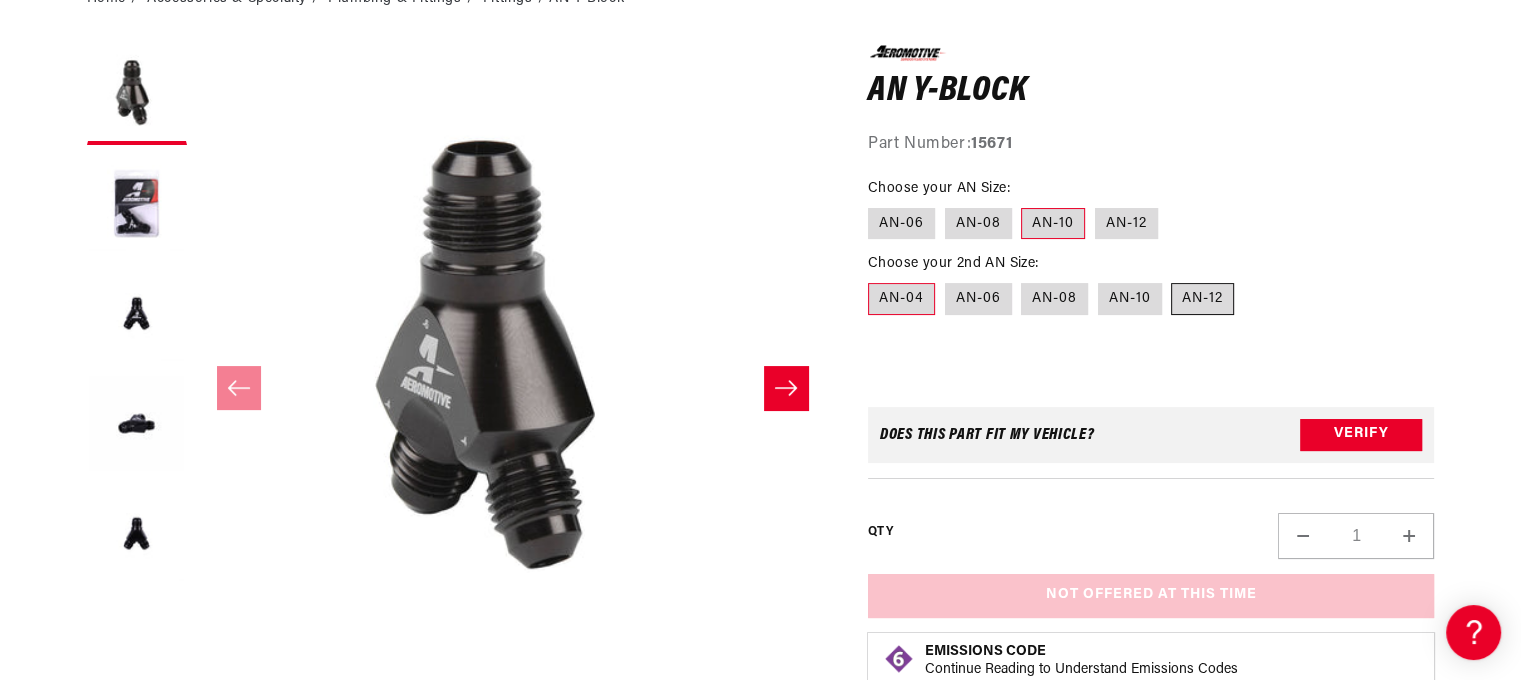 click on "AN-12" at bounding box center (1202, 299) 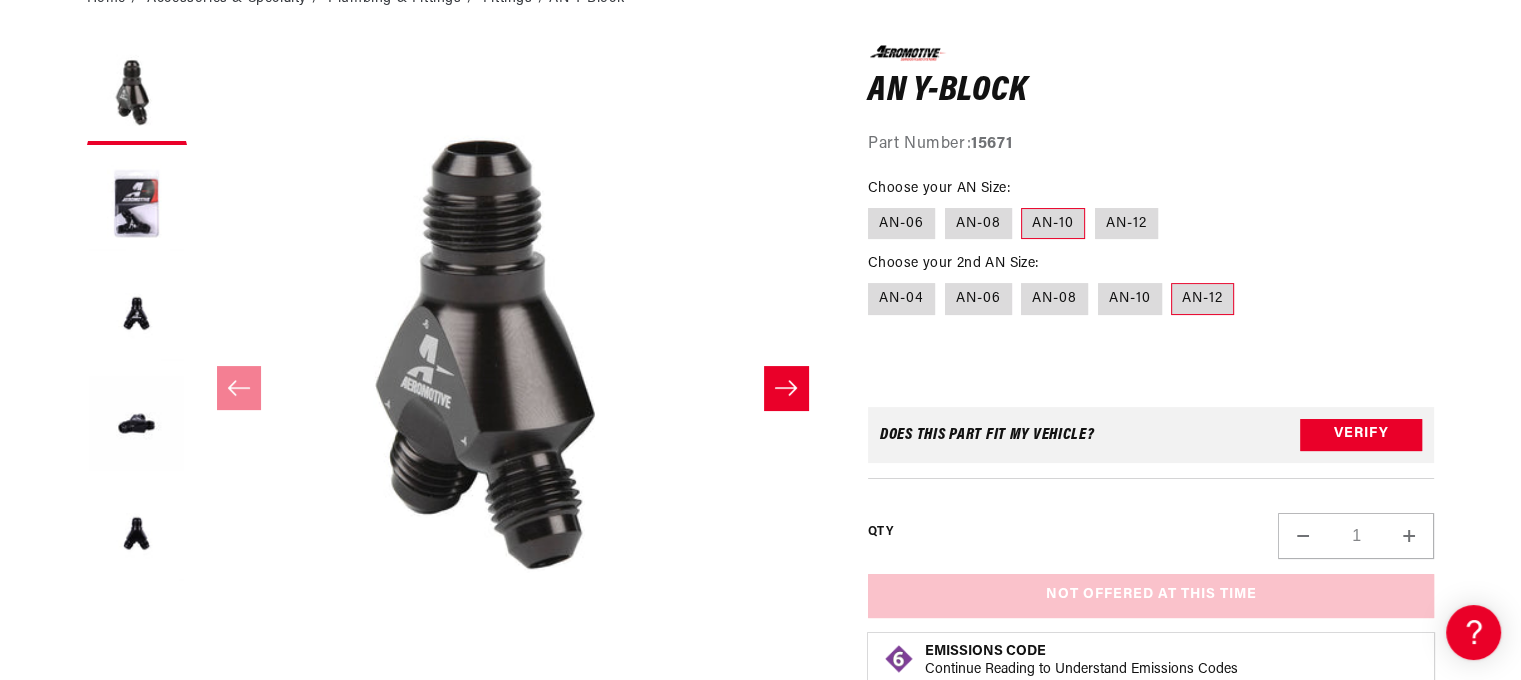 scroll, scrollTop: 0, scrollLeft: 1250, axis: horizontal 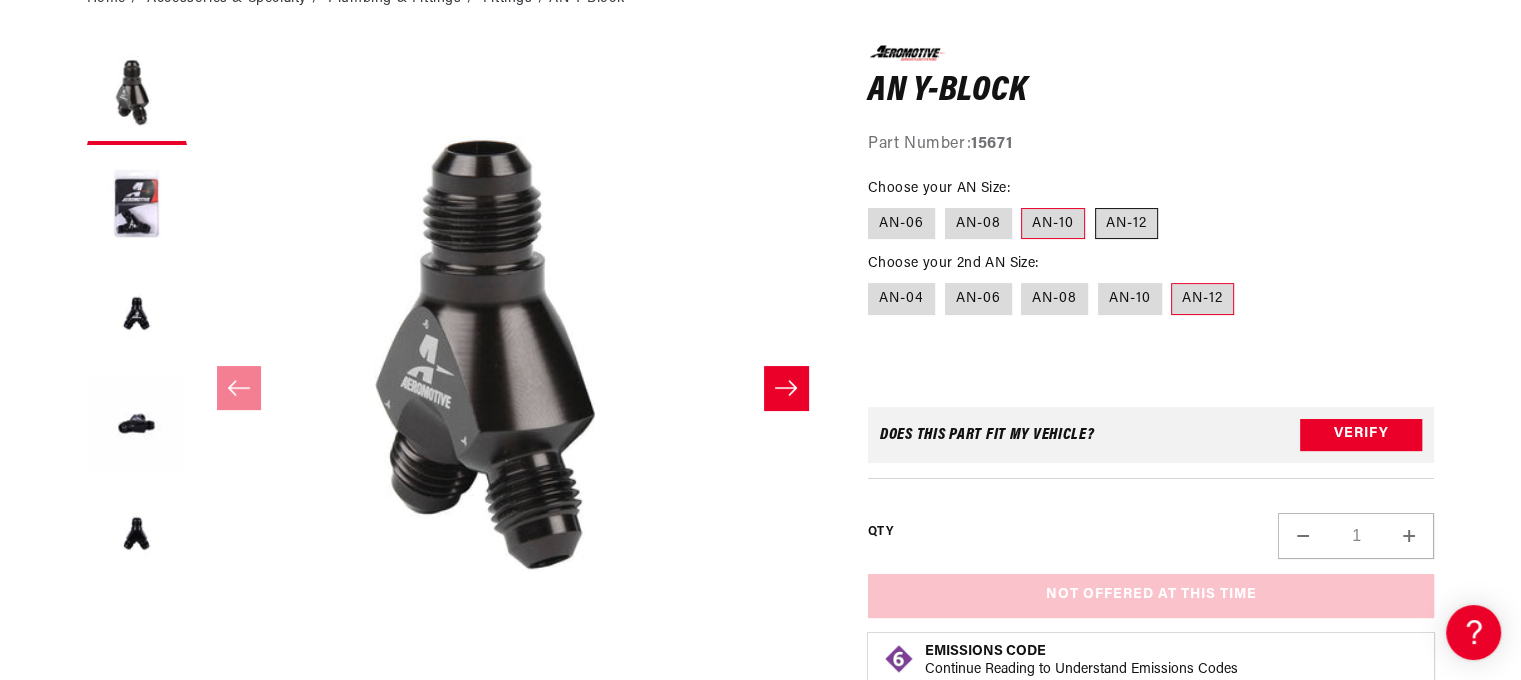 click on "AN-12" at bounding box center (1126, 224) 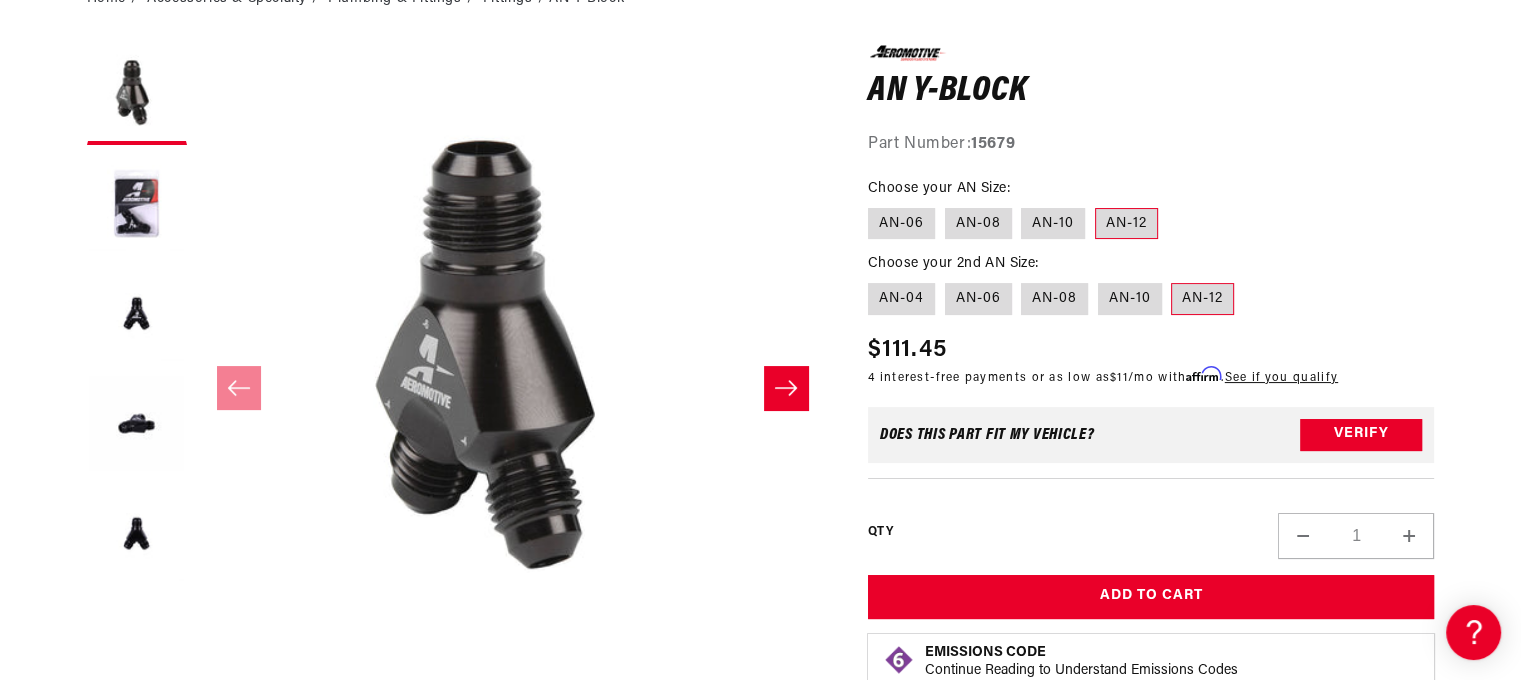click on "AN-12" at bounding box center [1202, 299] 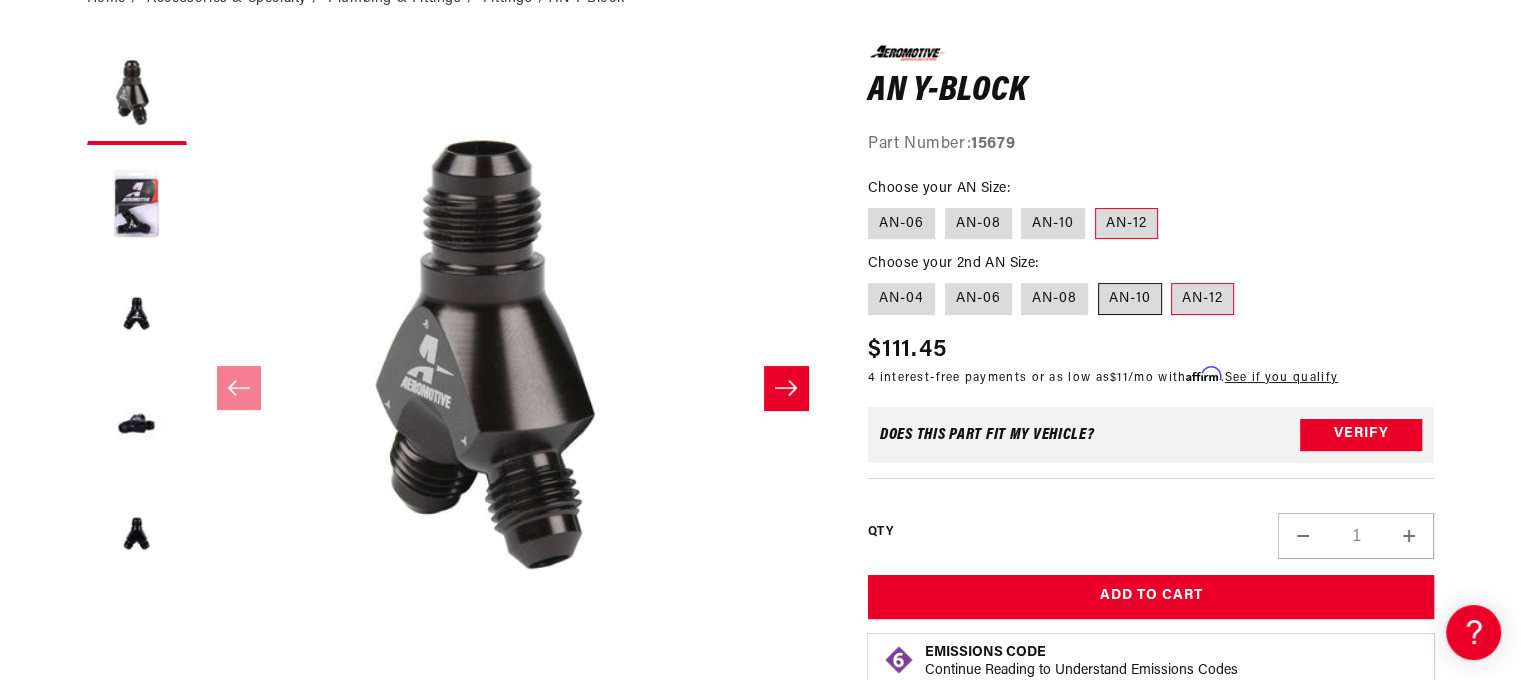 click on "AN-10" at bounding box center [1130, 299] 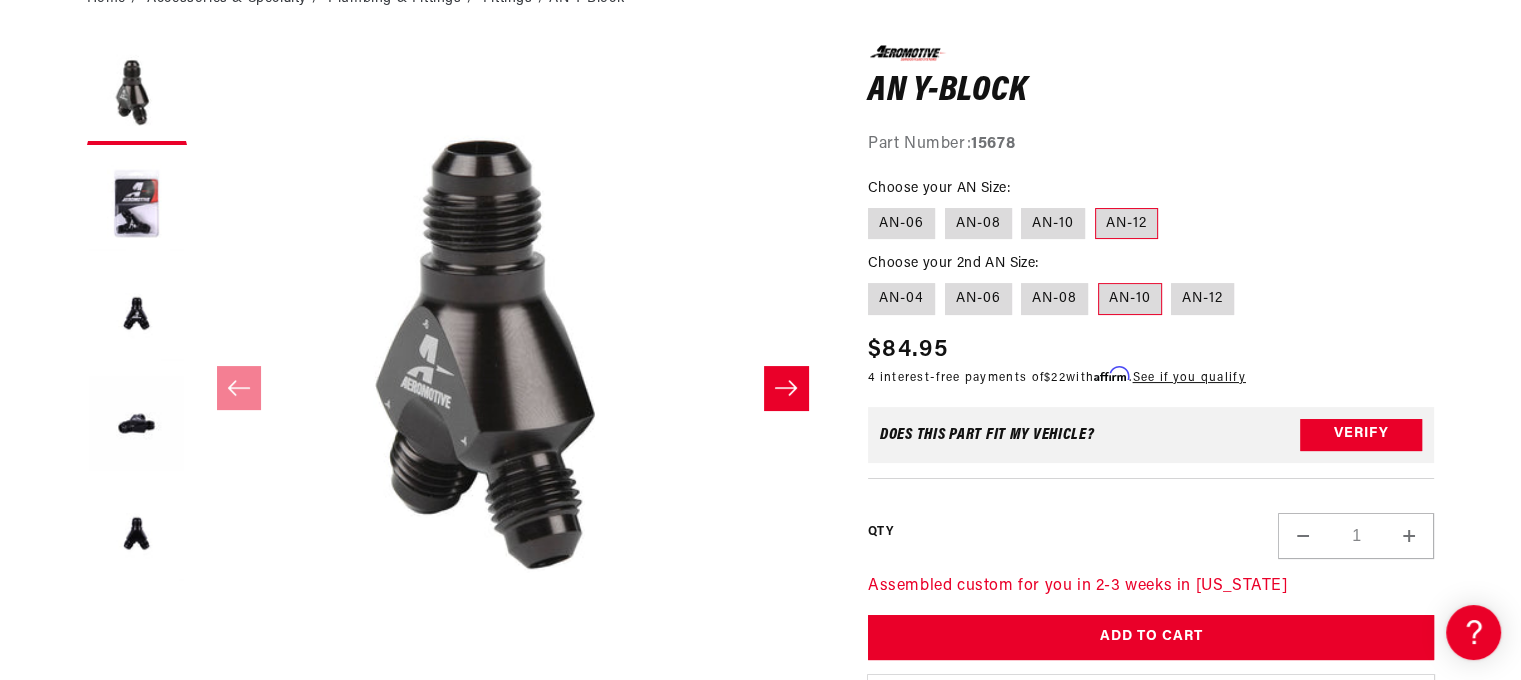 scroll, scrollTop: 0, scrollLeft: 2501, axis: horizontal 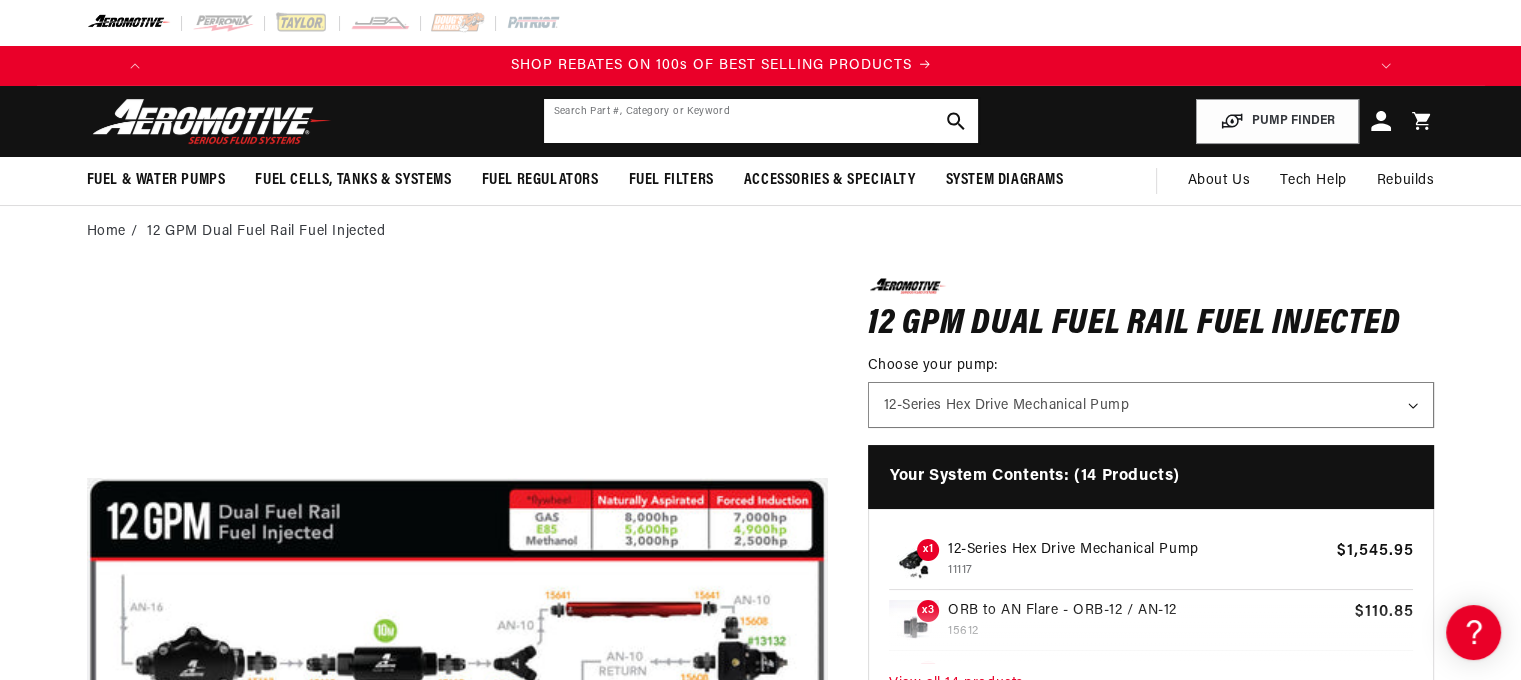 click 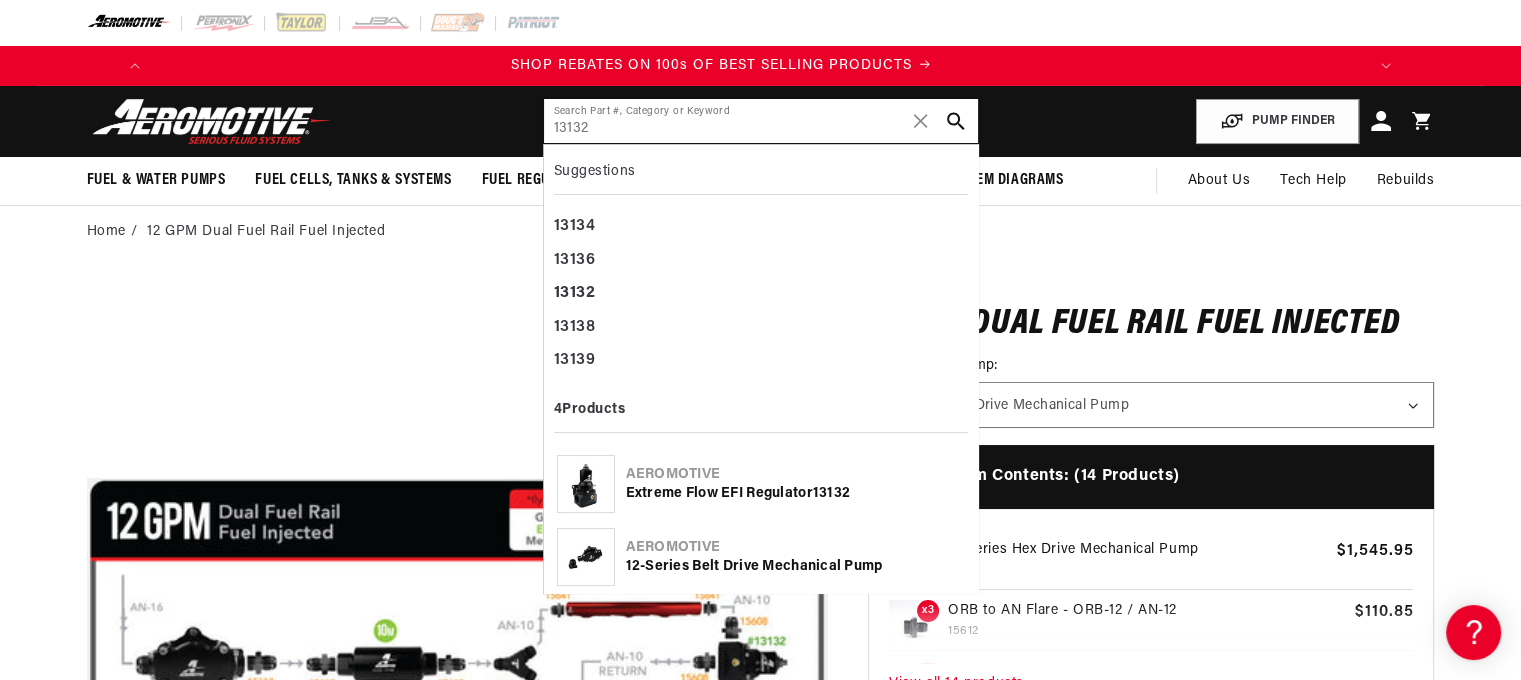 type on "13132" 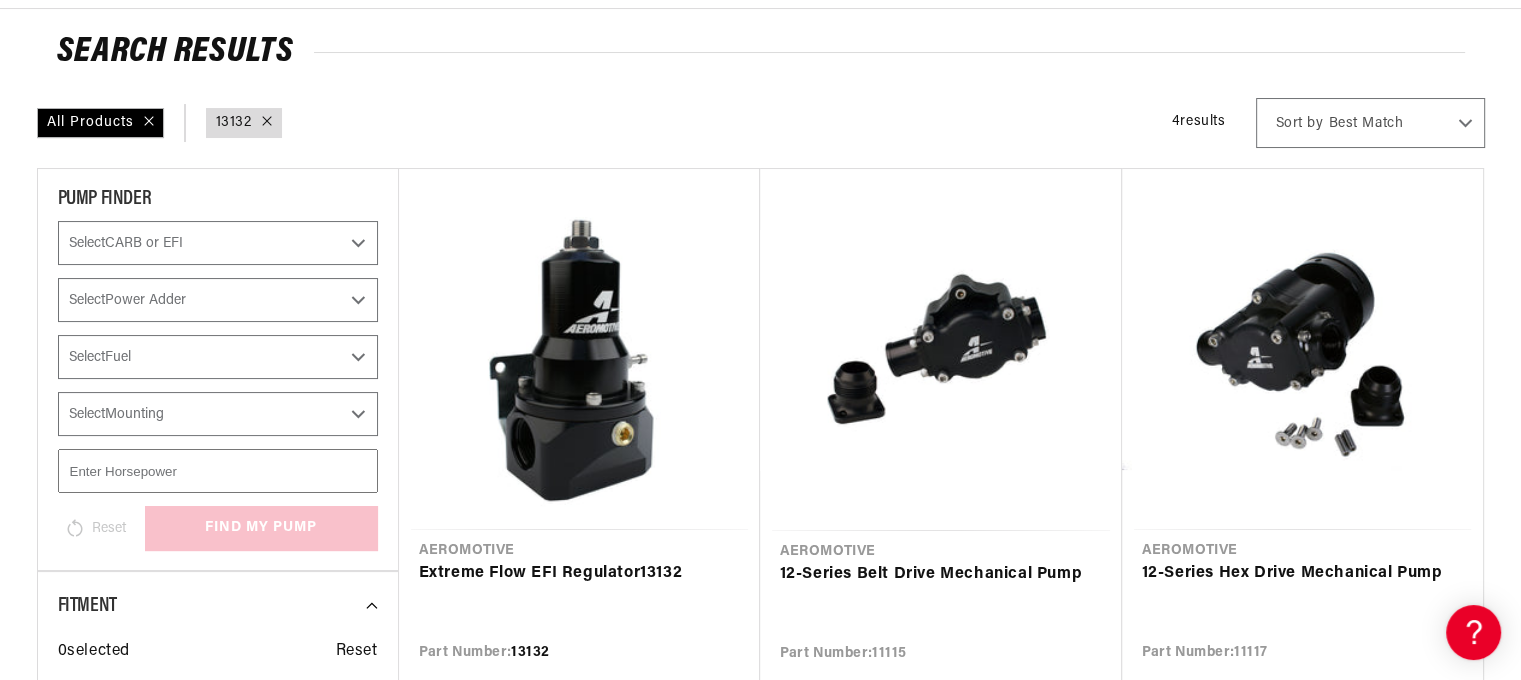 scroll, scrollTop: 0, scrollLeft: 0, axis: both 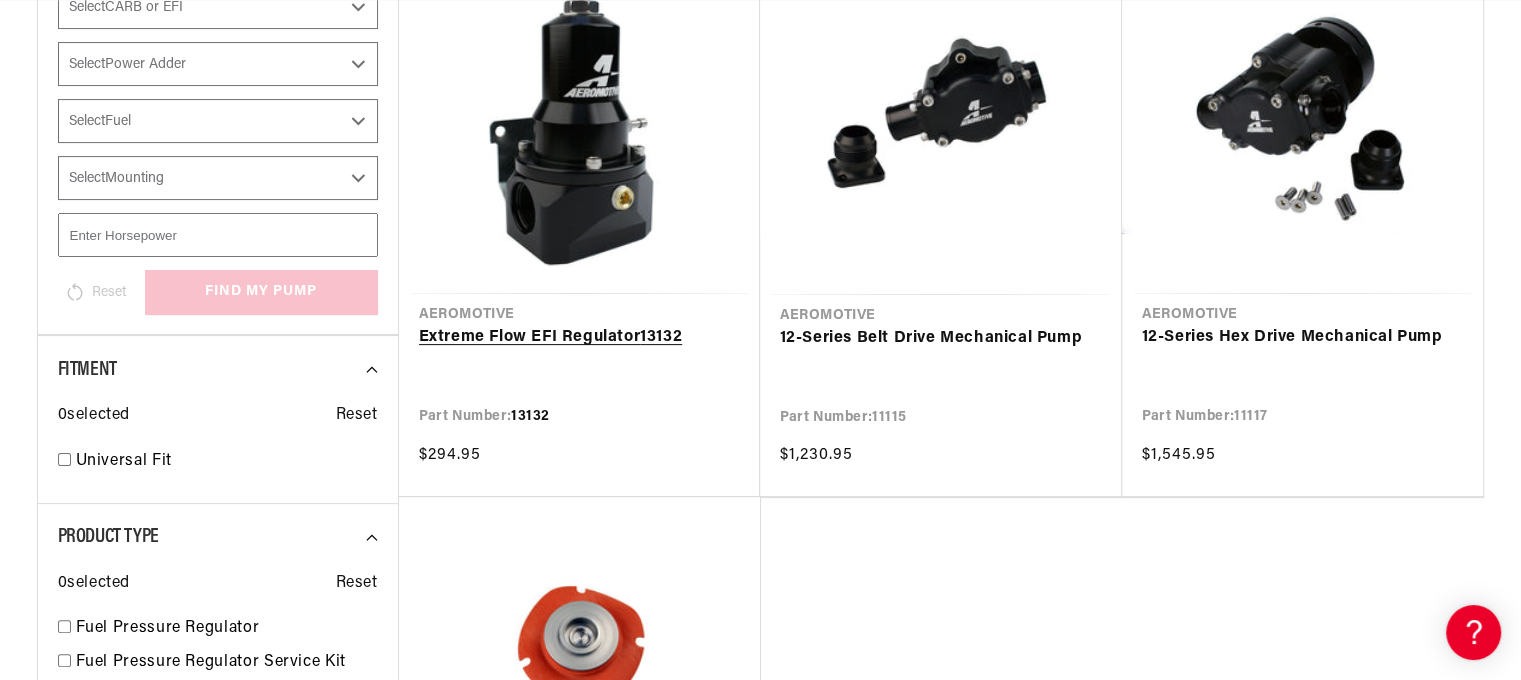 click on "Extreme Flow EFI Regulator  13132" at bounding box center (579, 338) 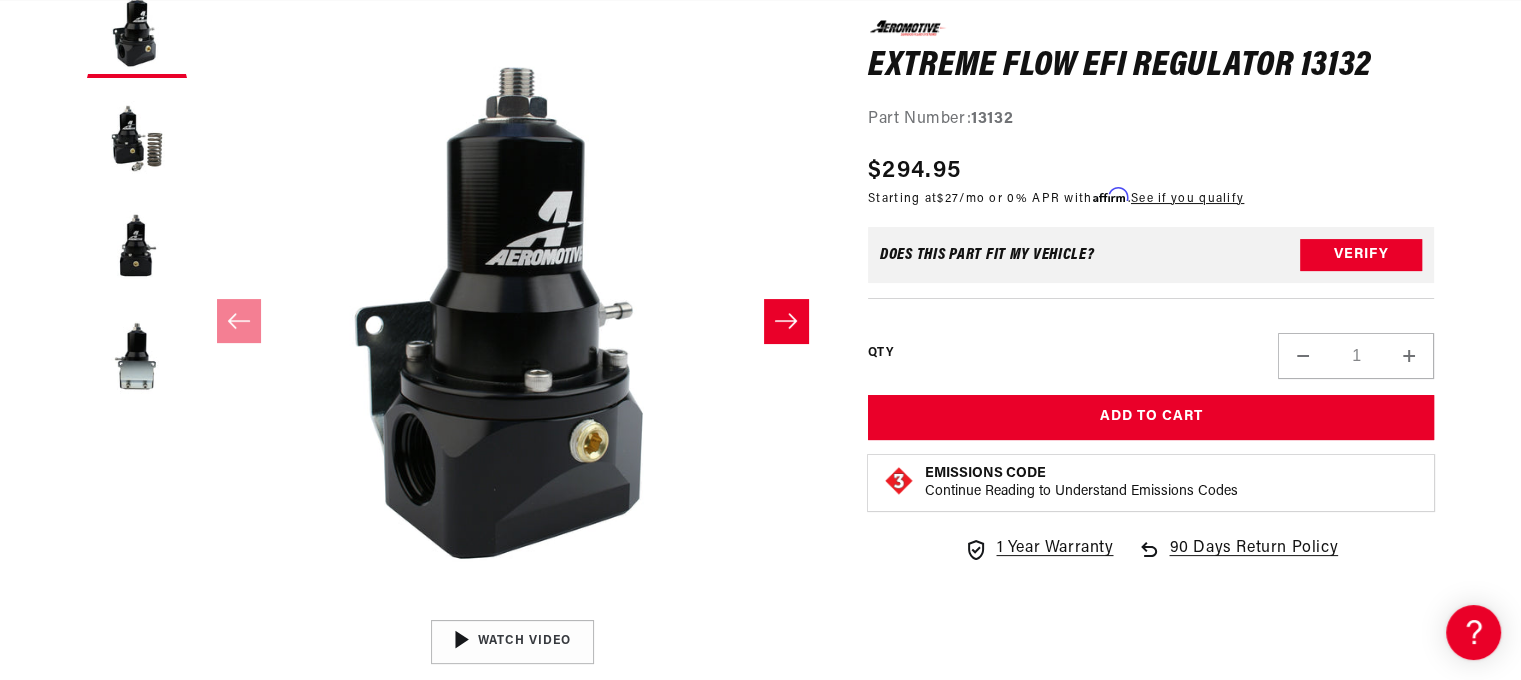 scroll, scrollTop: 312, scrollLeft: 0, axis: vertical 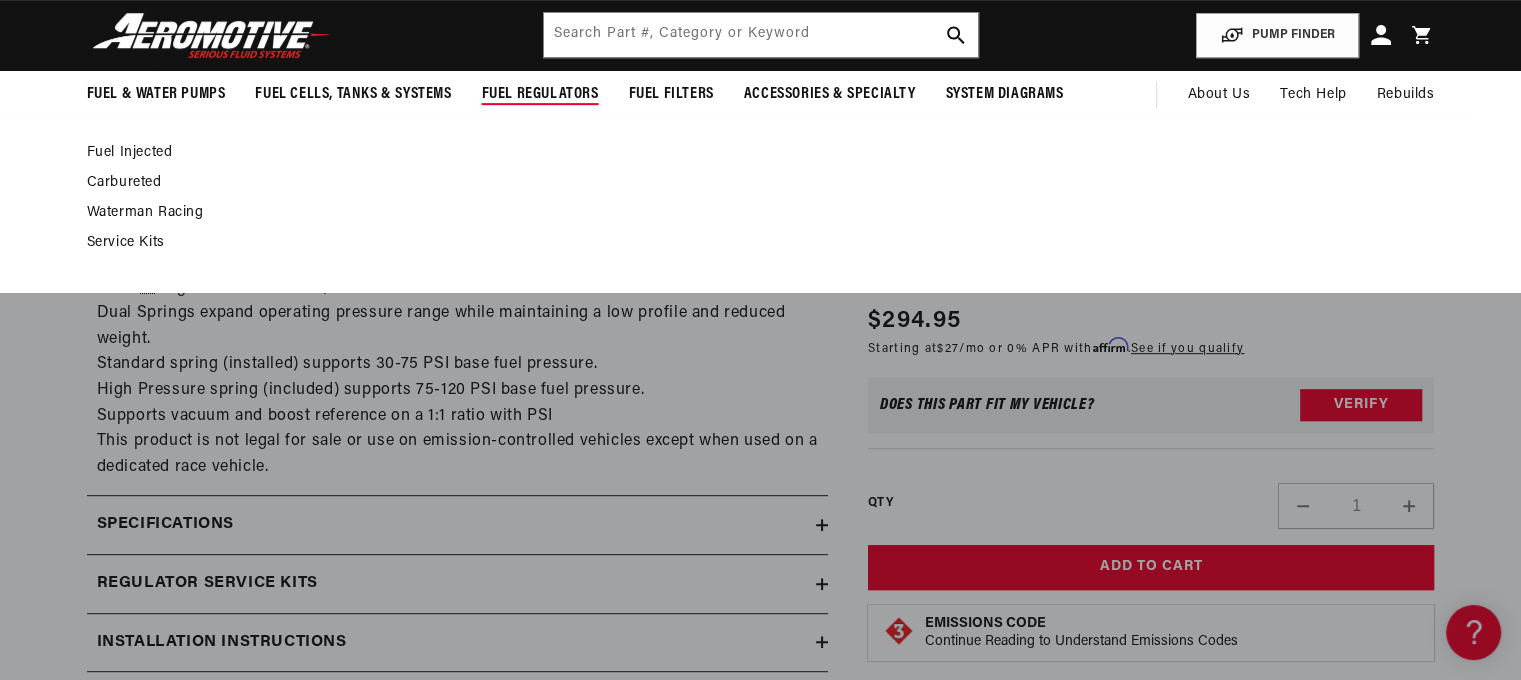 click on "Fuel Regulators" at bounding box center (540, 94) 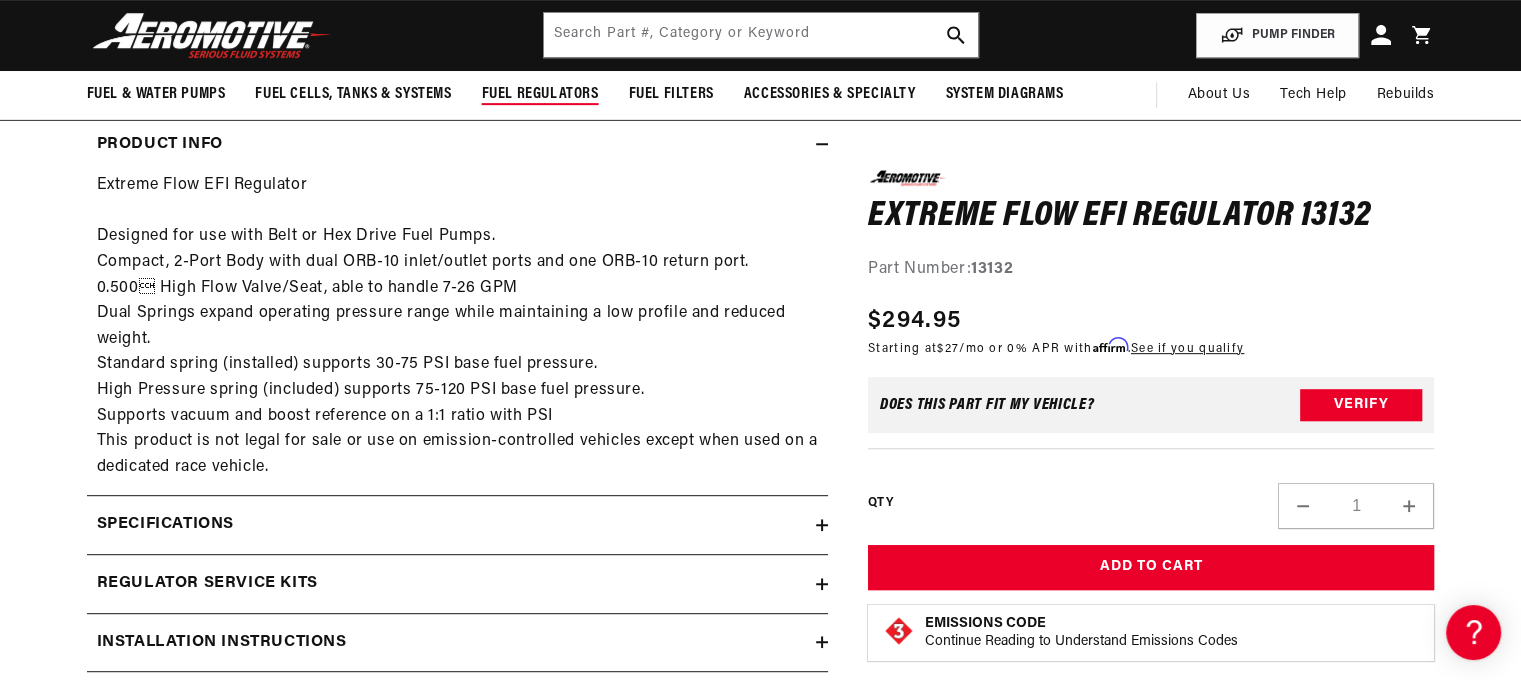 click on "Fuel Regulators" at bounding box center [540, 94] 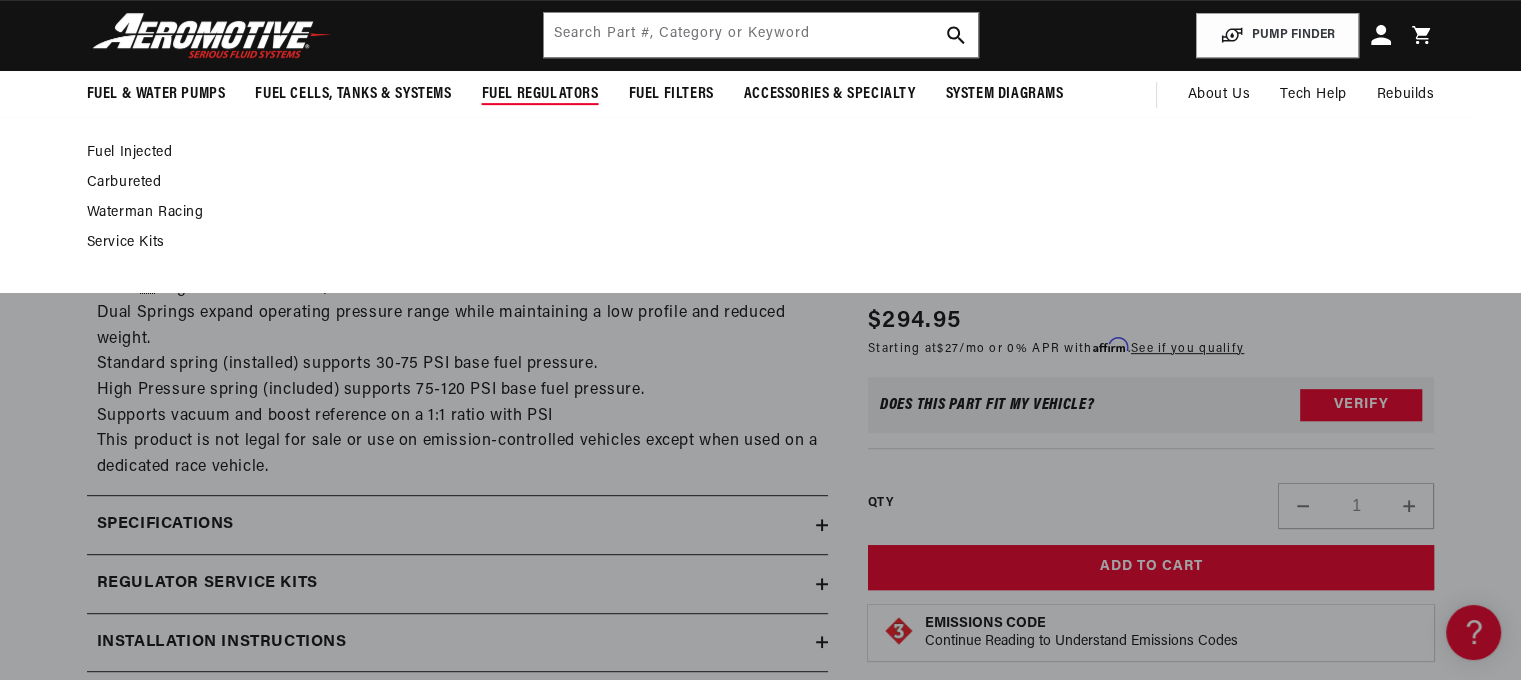 click on "Waterman Racing" at bounding box center (751, 213) 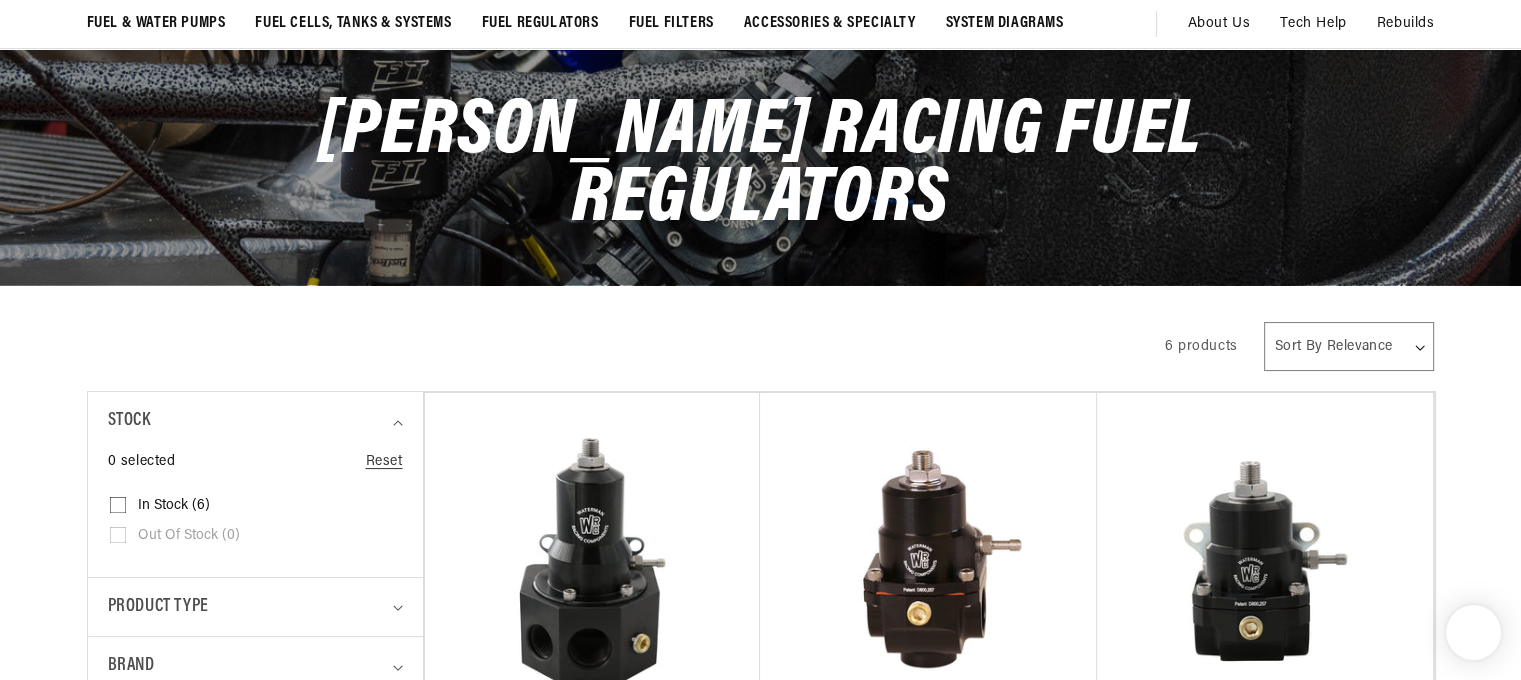 scroll, scrollTop: 244, scrollLeft: 0, axis: vertical 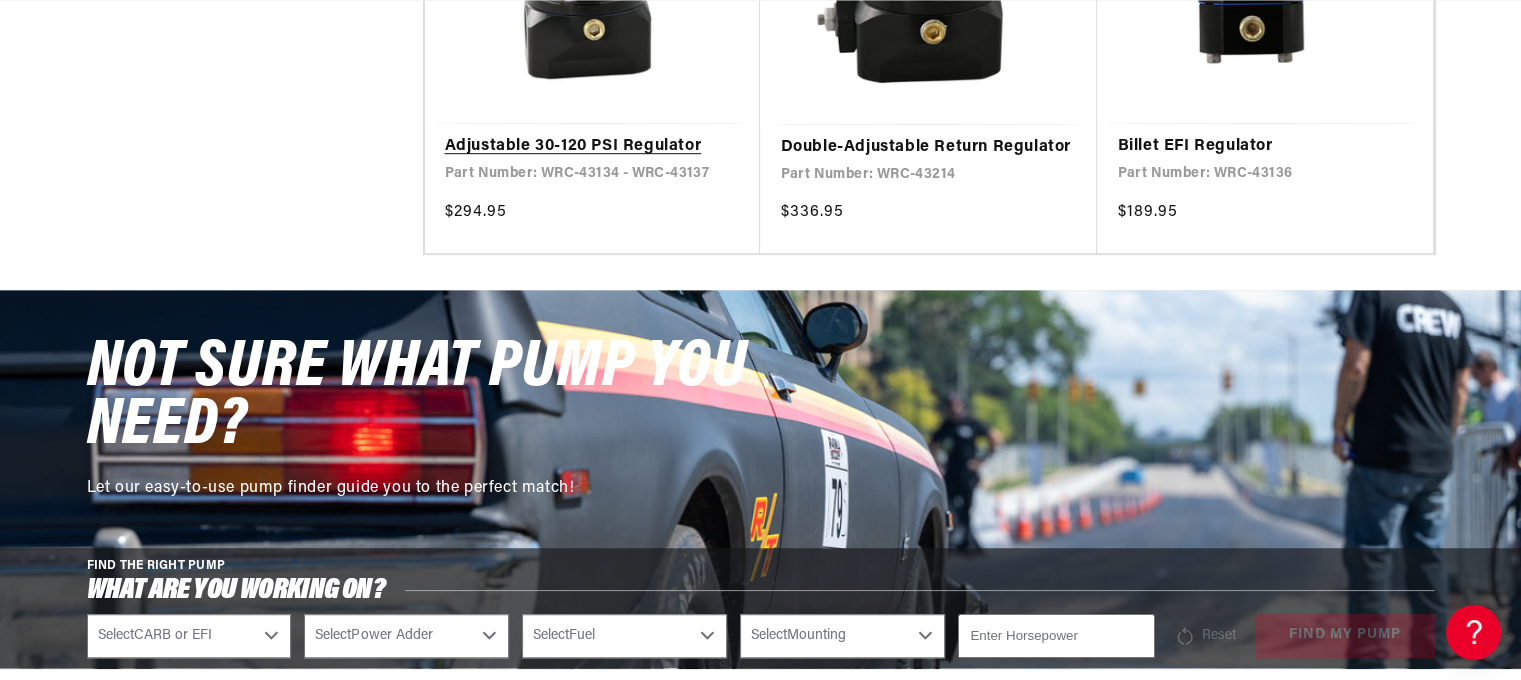 click on "Adjustable 30-120 PSI Regulator" at bounding box center [593, 147] 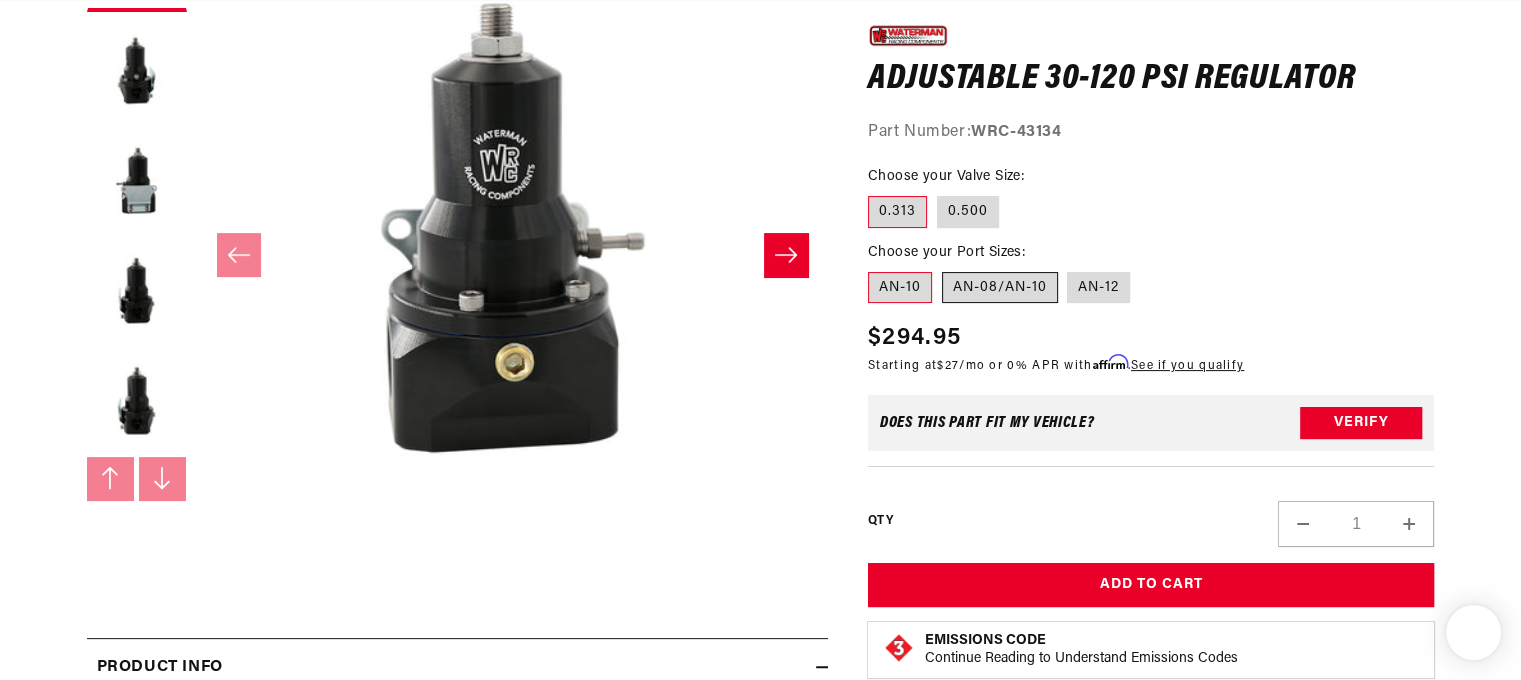 scroll, scrollTop: 466, scrollLeft: 0, axis: vertical 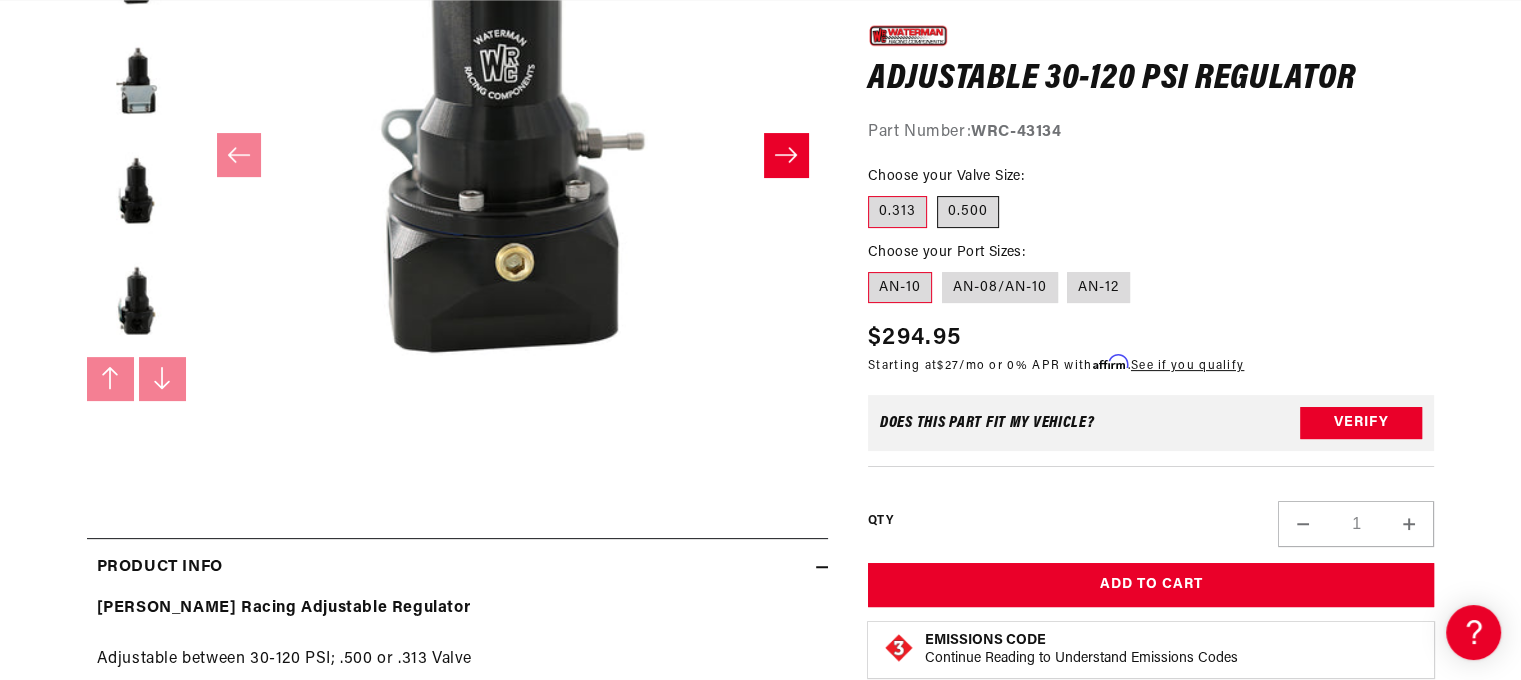 click on "0.500" at bounding box center [968, 212] 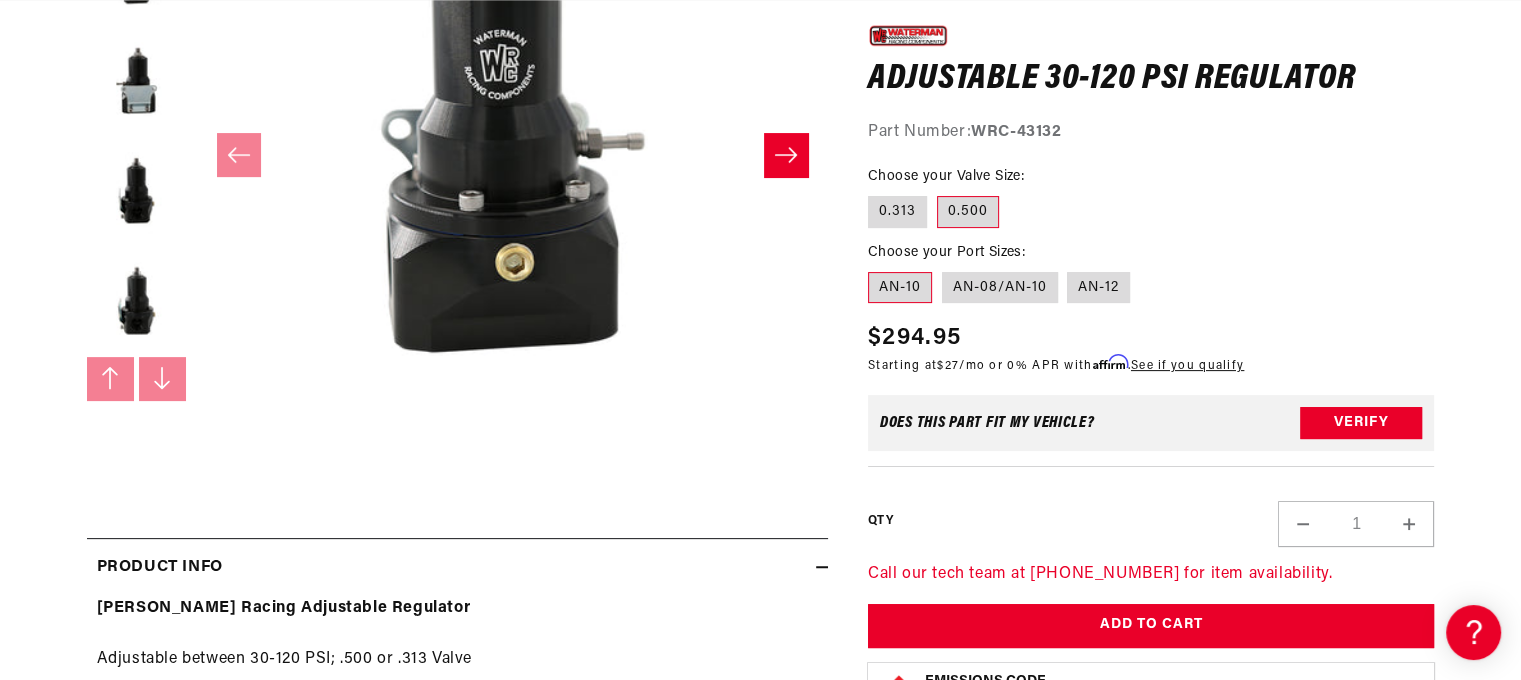 scroll, scrollTop: 0, scrollLeft: 1250, axis: horizontal 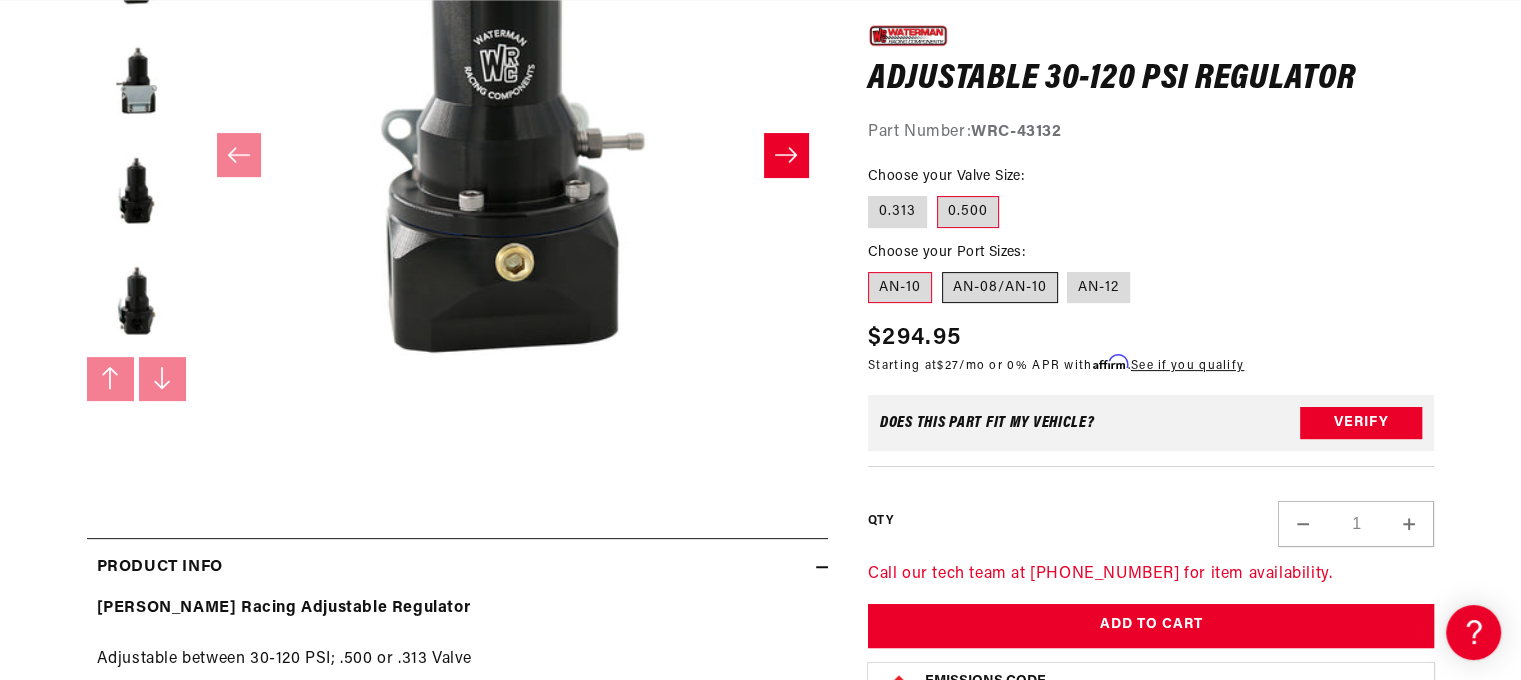 click on "AN-08/AN-10" at bounding box center [1000, 287] 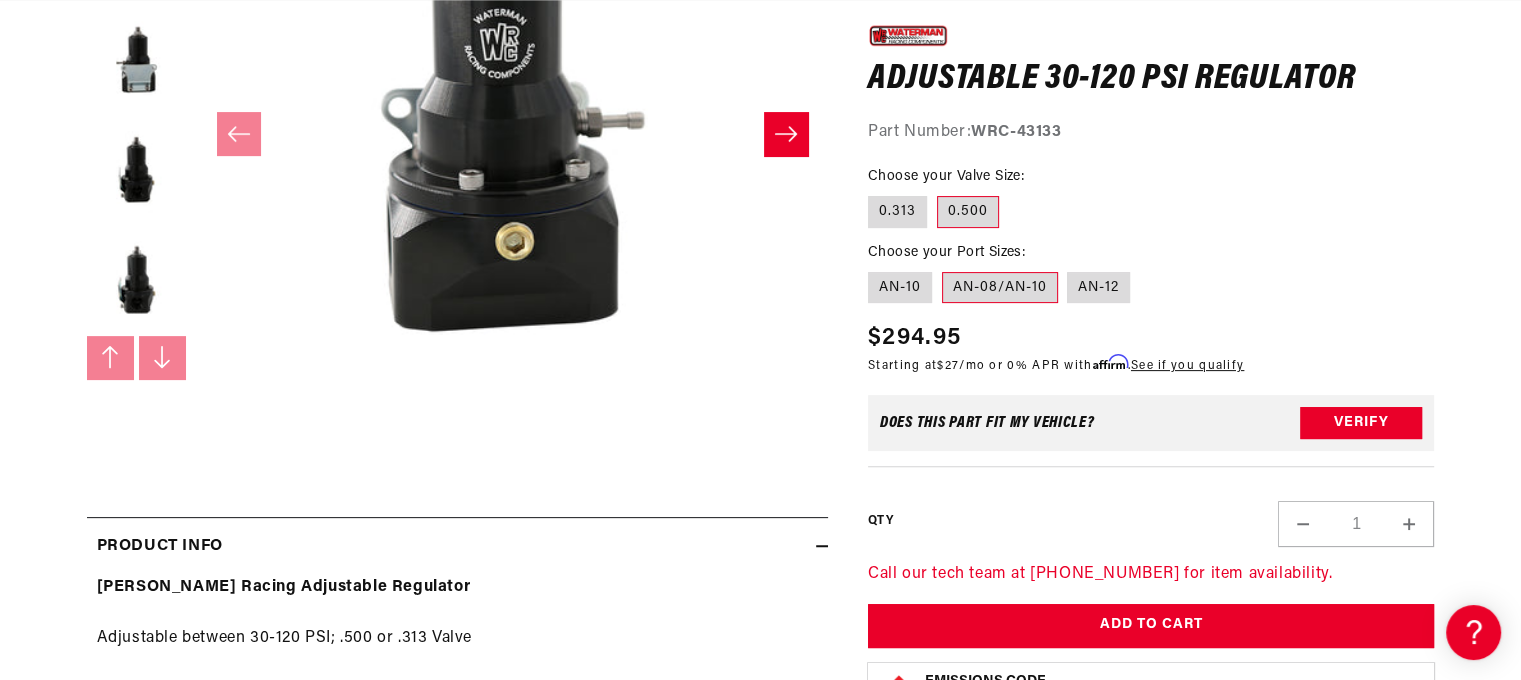 scroll, scrollTop: 500, scrollLeft: 0, axis: vertical 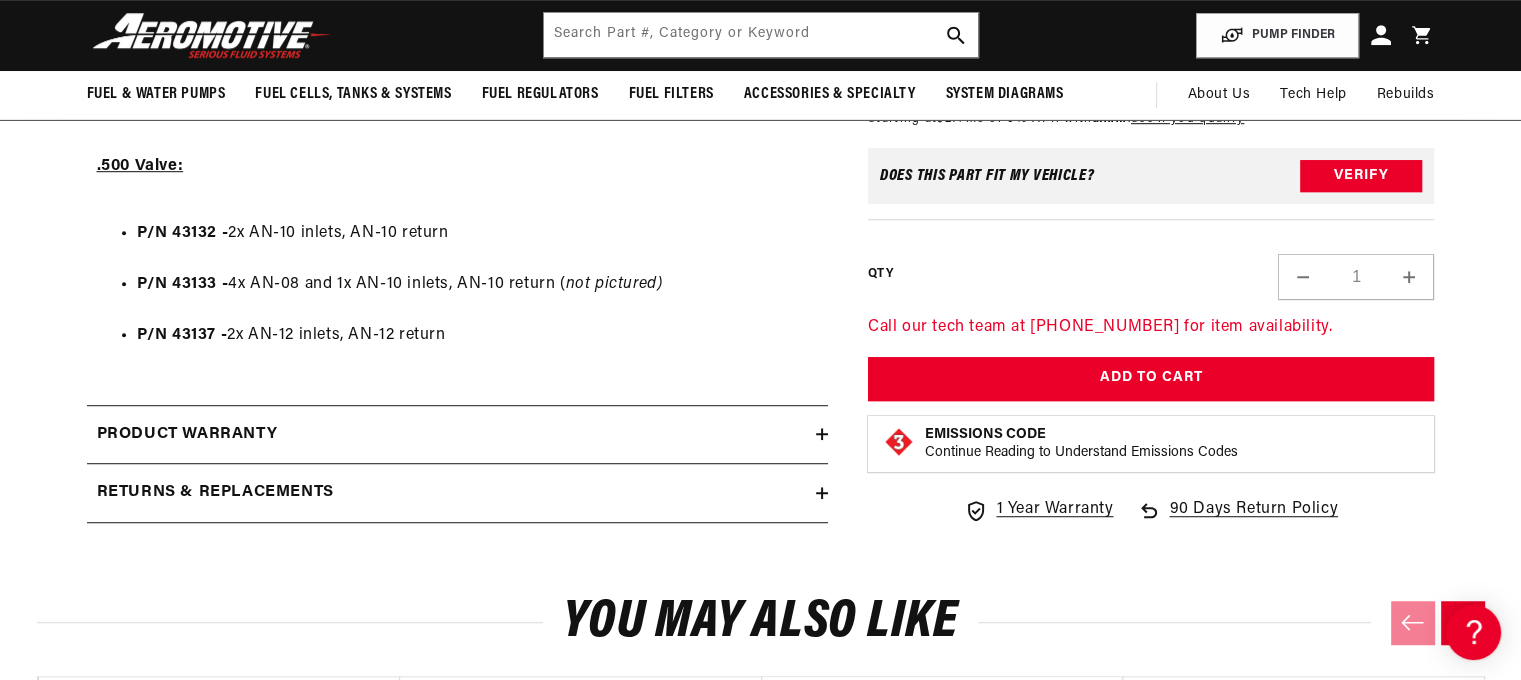 click on "AN-10" at bounding box center [900, 41] 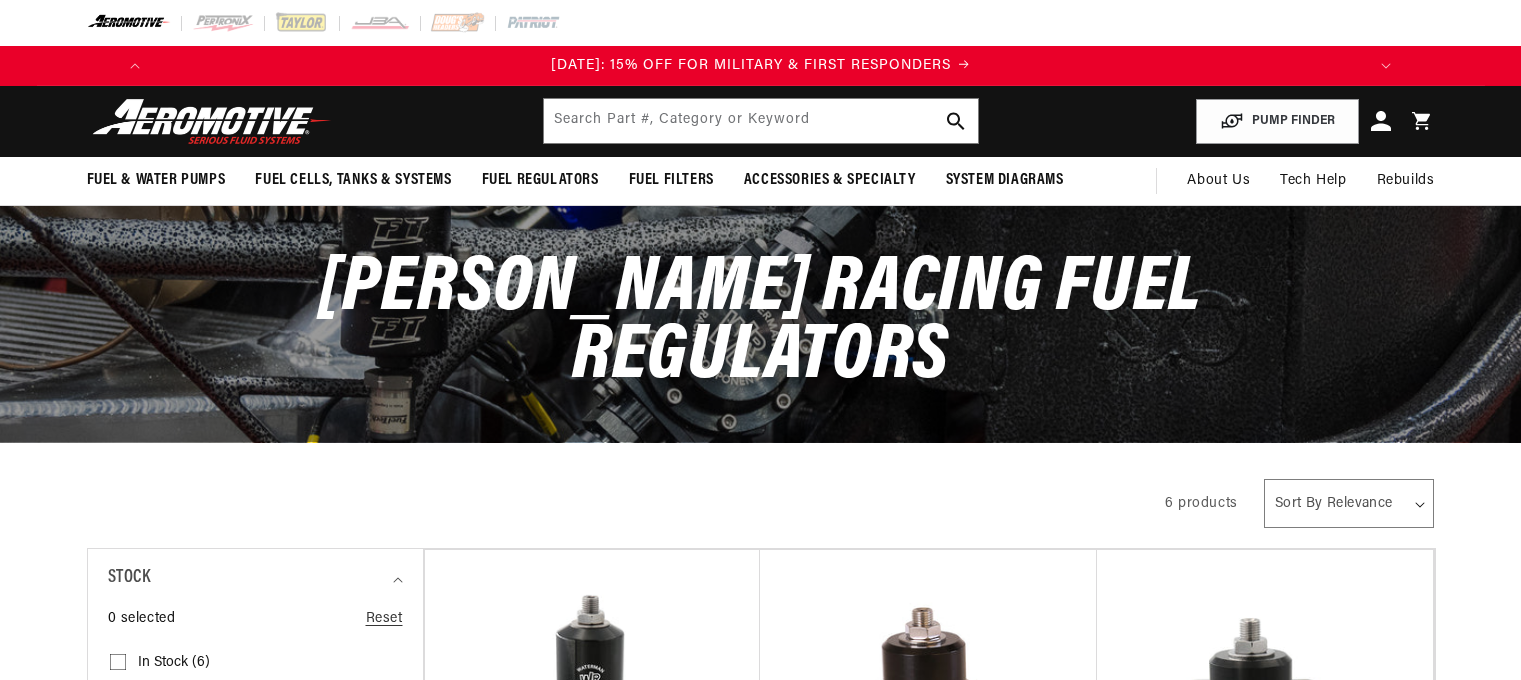 scroll, scrollTop: 0, scrollLeft: 0, axis: both 